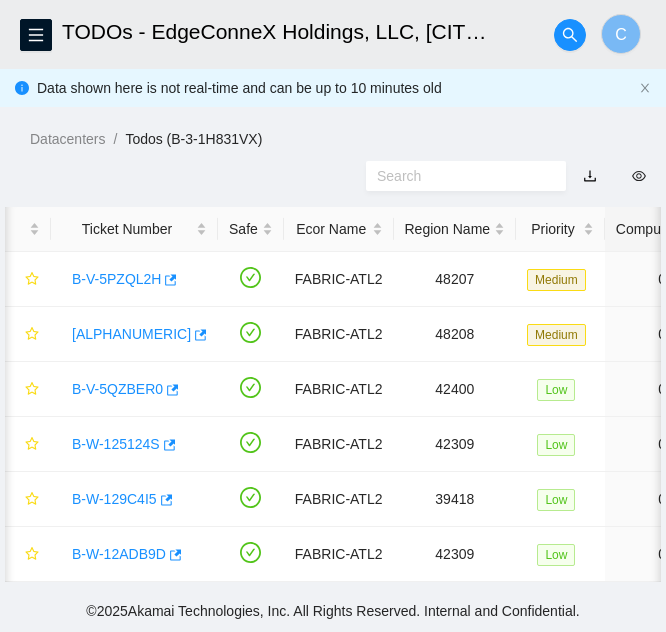 scroll, scrollTop: 0, scrollLeft: 0, axis: both 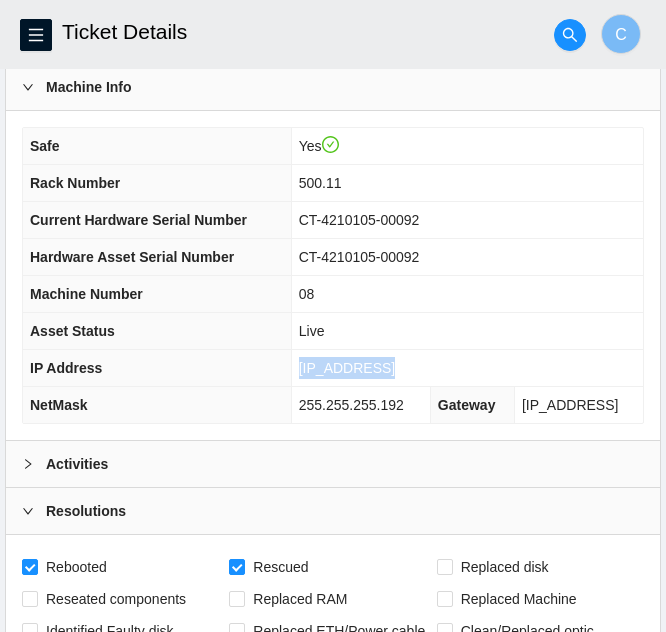 drag, startPoint x: 396, startPoint y: 371, endPoint x: 313, endPoint y: 370, distance: 83.00603 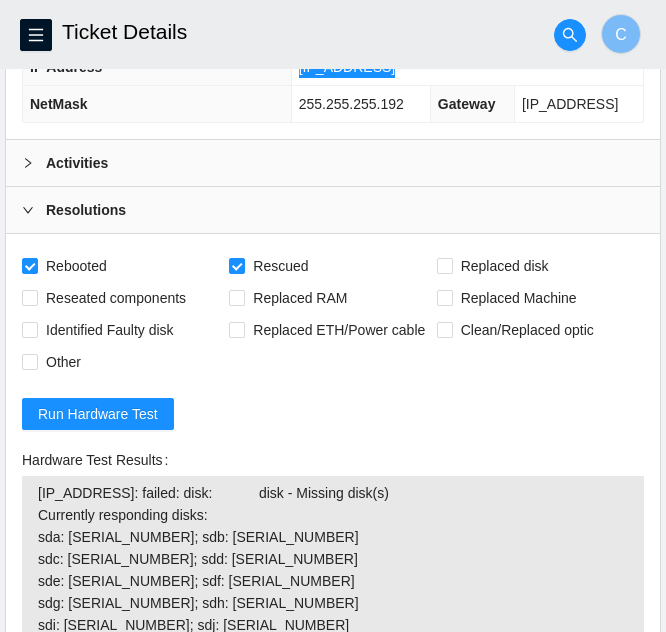 scroll, scrollTop: 492, scrollLeft: 0, axis: vertical 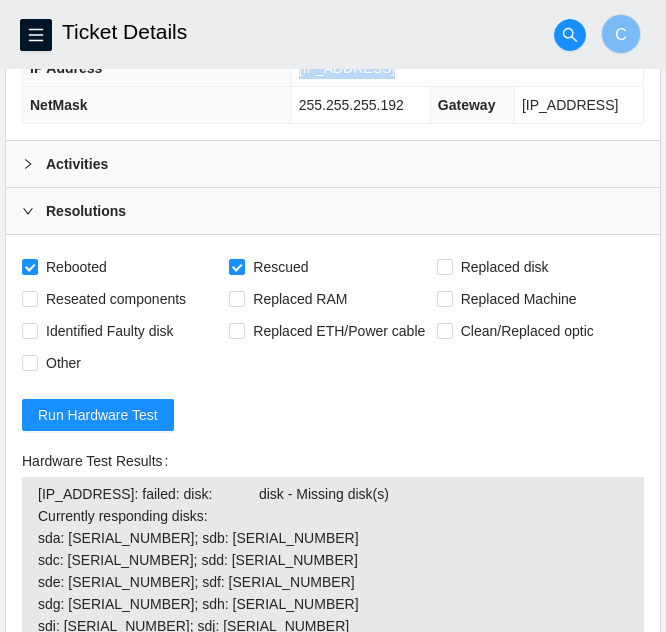 click on "Activities" at bounding box center [333, 164] 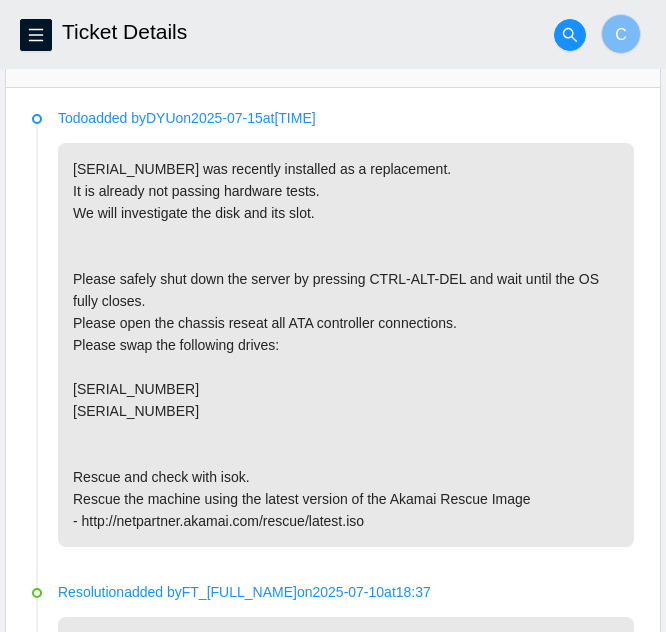 scroll, scrollTop: 0, scrollLeft: 0, axis: both 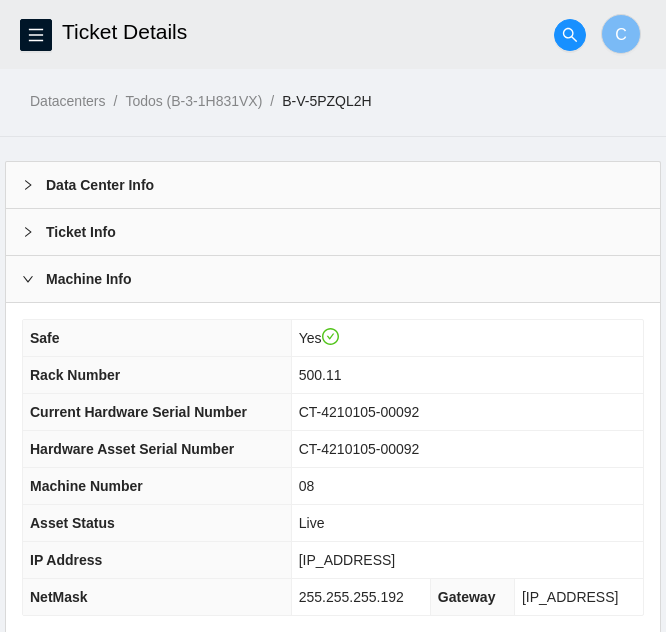 click on "Safe Yes  Rack Number 500.11 Current Hardware Serial Number CT-4210105-00092 Hardware Asset Serial Number CT-4210105-00092 Machine Number 08 Asset Status Live IP Address 23.52.90.166 NetMask 255.255.255.192 Gateway 23.52.90.129" at bounding box center [333, 467] 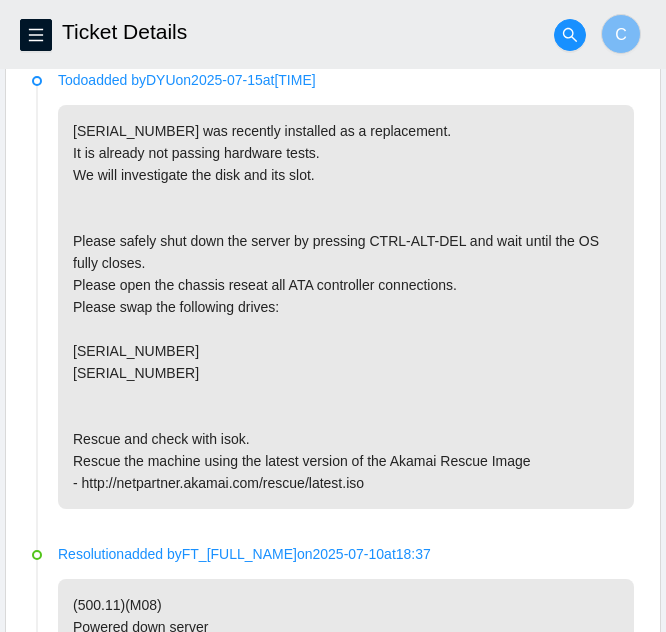 scroll, scrollTop: 200, scrollLeft: 0, axis: vertical 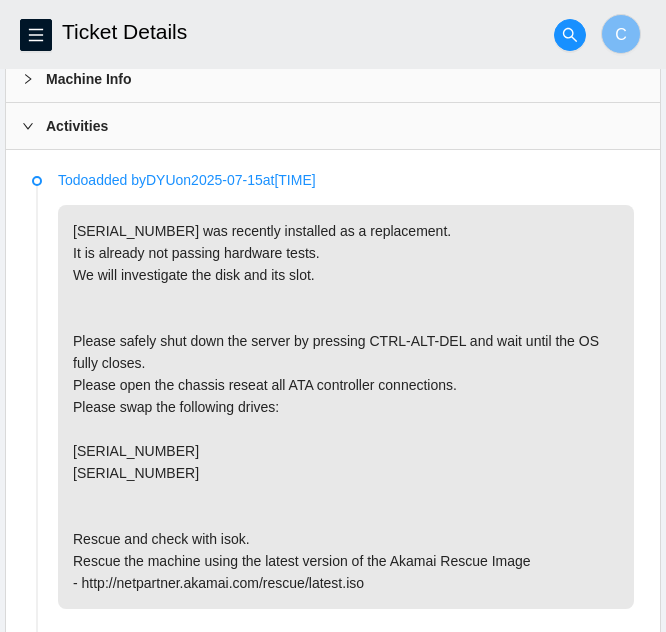 click on "Activities" at bounding box center (333, 126) 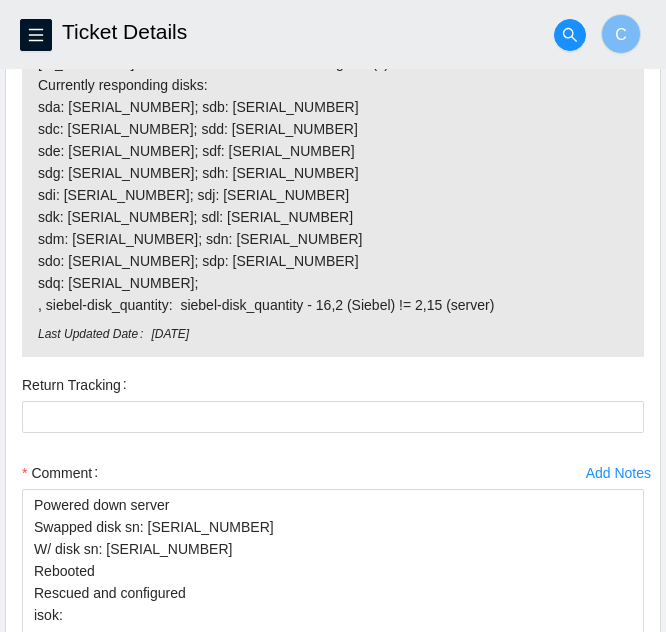 scroll, scrollTop: 800, scrollLeft: 0, axis: vertical 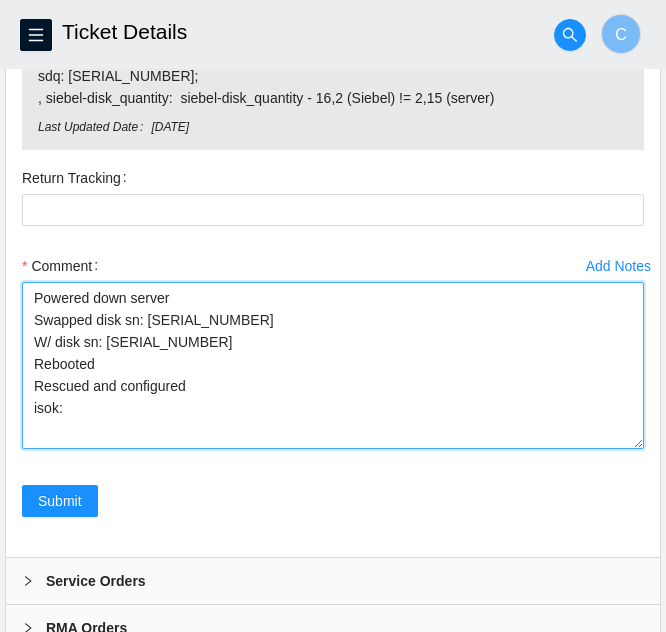 click on "Powered down server
Swapped disk sn: Z5BFK00IFJKA
W/ disk sn: WJG05N6J
Rebooted
Rescued and configured
isok:" at bounding box center (333, 365) 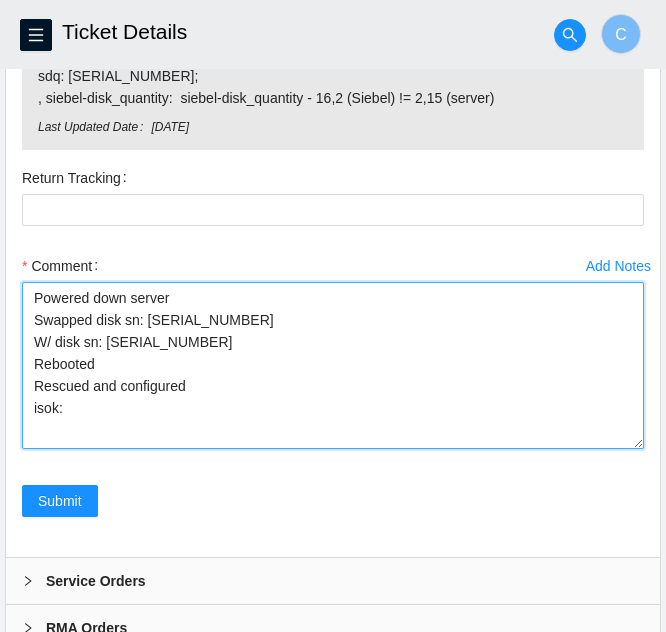 click on "Powered down server
Swapped disk sn: Z5BFK00IFJKA
W/ disk sn: WJG05N6J
Rebooted
Rescued and configured
isok:" at bounding box center [333, 365] 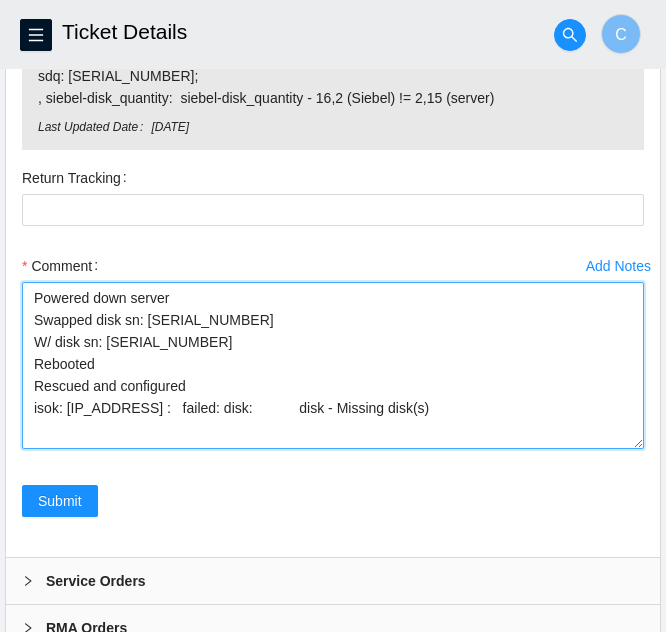 drag, startPoint x: 93, startPoint y: 323, endPoint x: 227, endPoint y: 321, distance: 134.01492 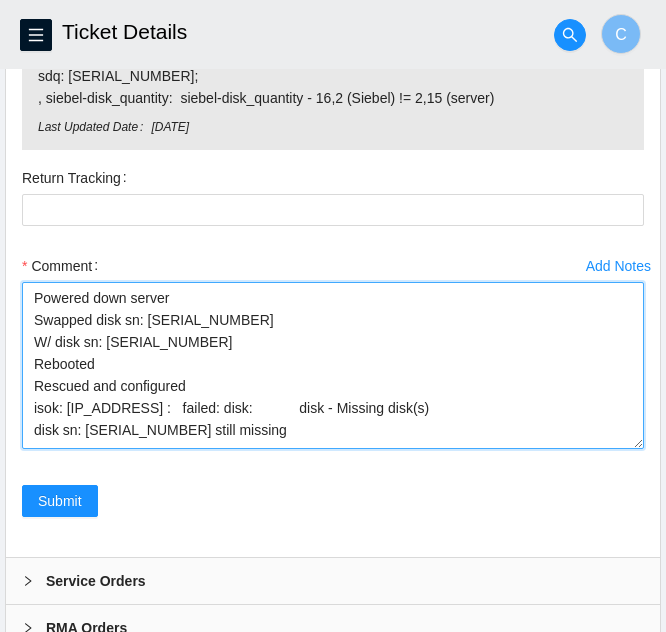 scroll, scrollTop: 13, scrollLeft: 0, axis: vertical 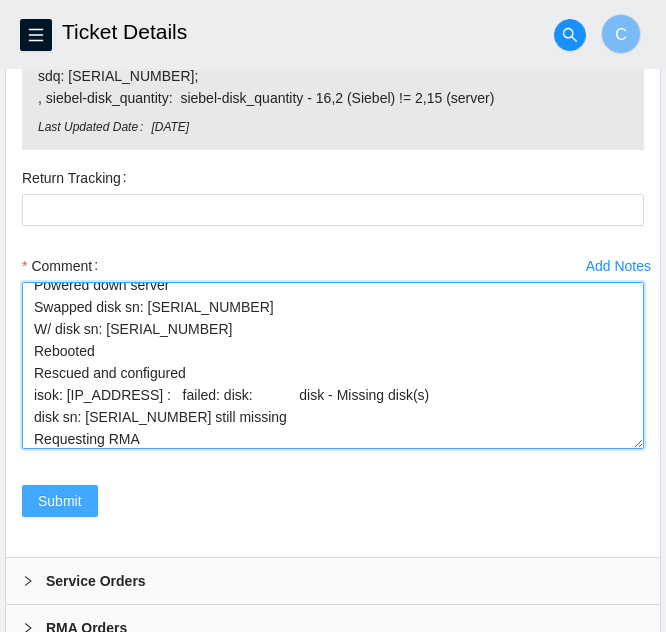 type on "Powered down server
Swapped disk sn: Z5BFK00IFJKA
W/ disk sn: WJG05N6J
Rebooted
Rescued and configured
isok: 23.52.90.166 :   failed: disk:            disk - Missing disk(s)
disk sn: Z5BFK00IFJKA still missing
Requesting RMA" 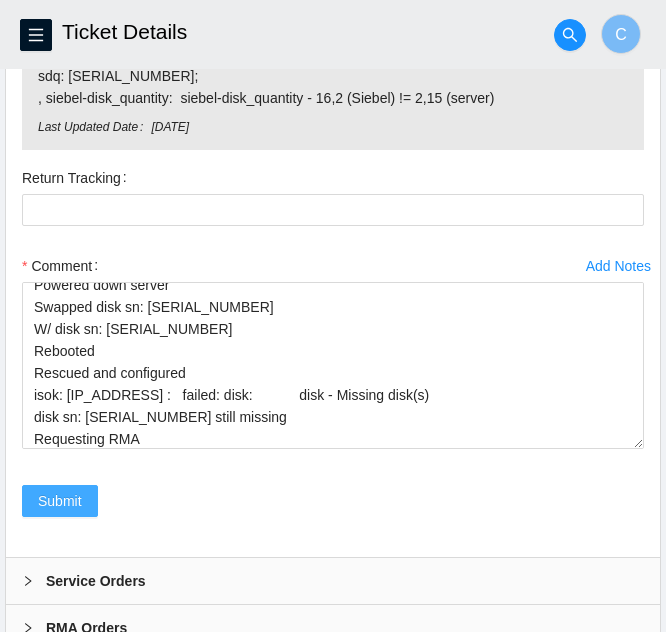 click on "Submit" at bounding box center [60, 501] 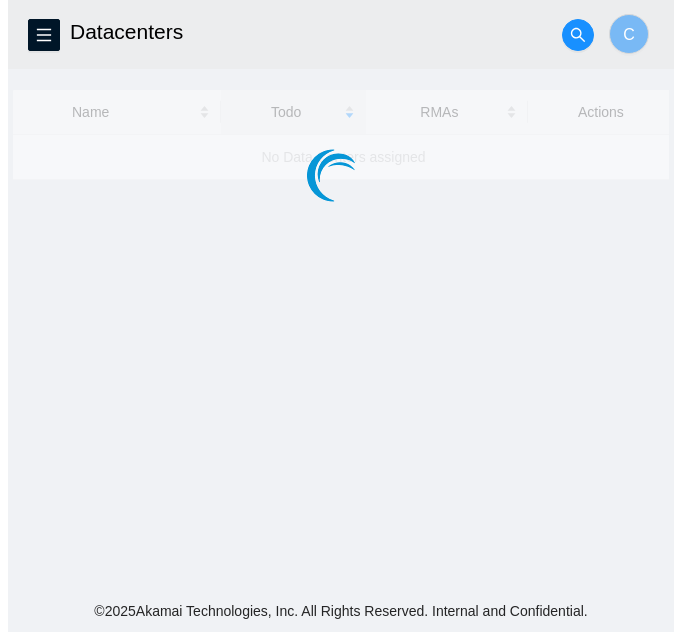 scroll, scrollTop: 0, scrollLeft: 0, axis: both 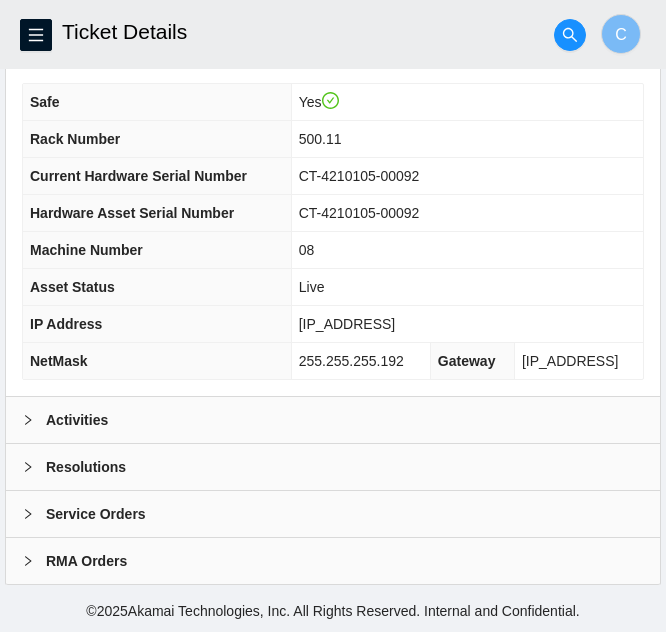 click on "Resolutions" at bounding box center [333, 467] 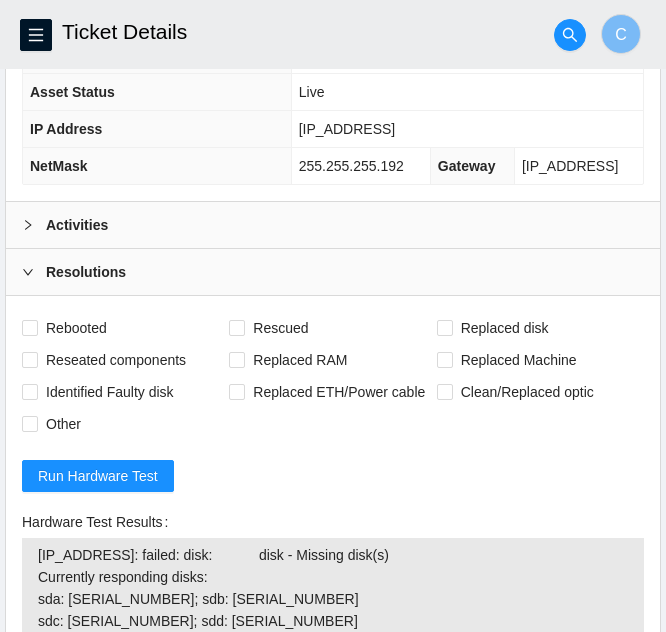 scroll, scrollTop: 1034, scrollLeft: 0, axis: vertical 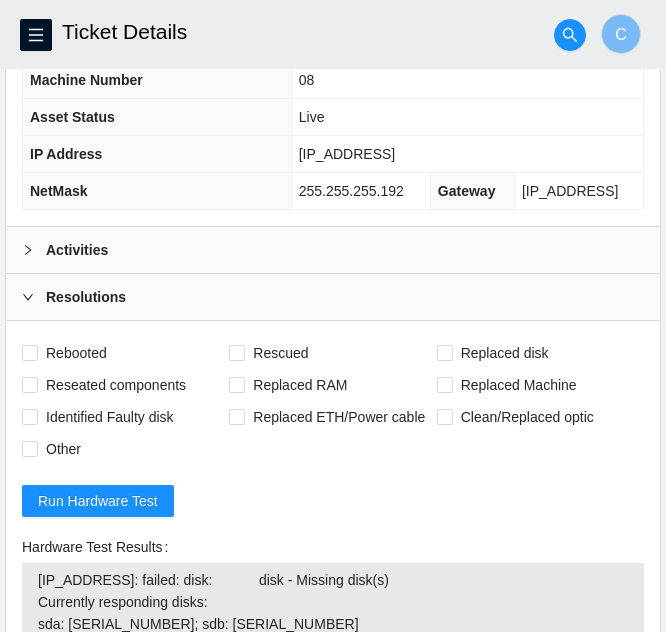 click on "Rebooted Rescued Replaced disk Reseated components Replaced RAM Replaced Machine Identified Faulty disk Replaced ETH/Power cable Clean/Replaced optic Other Run Hardware Test Hardware Test Results 23.52.90.166: failed: disk:            disk - Missing disk(s)
Currently responding disks:
sda: S45PNA0N350890; sdb: S45PNA0N350874
sdc: WJG0QXHB; sdd: WJG04KHD
sde: WJG0X85P; sdf: WJG051BN
sdg: WJG0KTHX; sdh: WJG0QHXV
sdi: WJG0QHPL; sdj: WJG0510W
sdk: 991QKB51FJKA; sdl: WJG062TC
sdm: WS21M04C; sdn: 20IRK4XDFJKA
sdo: WJG03FLQ; sdp: WS21T7E2
sdq: WJG05N6J;
, siebel-disk_quantity:  siebel-disk_quantity - 16,2 (Siebel) != 2,15 (server)
Last Updated Date Thu, 10 Jul 2025 18:05:47 GMT Return Tracking Add Notes    Comment Submit" at bounding box center (333, 755) 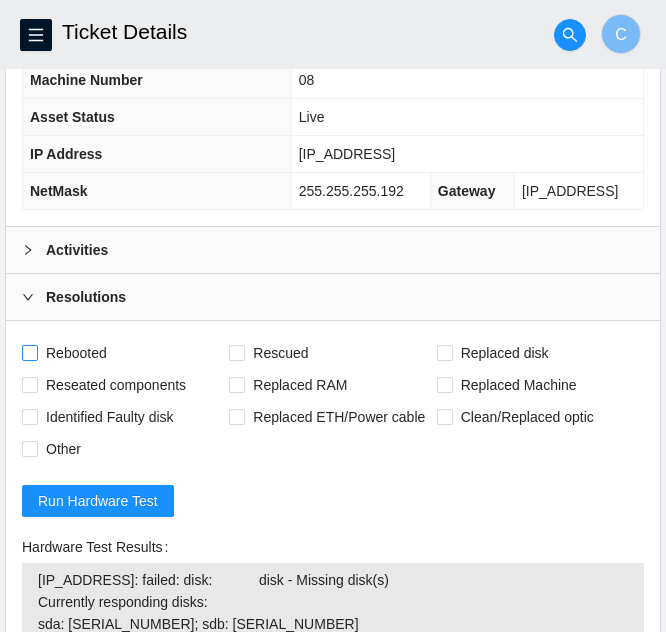 click on "Rebooted" at bounding box center (29, 352) 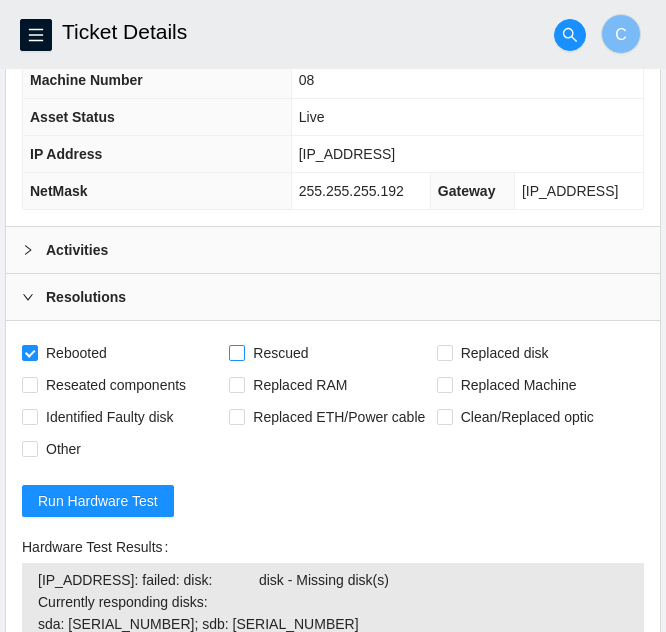 click on "Rescued" at bounding box center [280, 353] 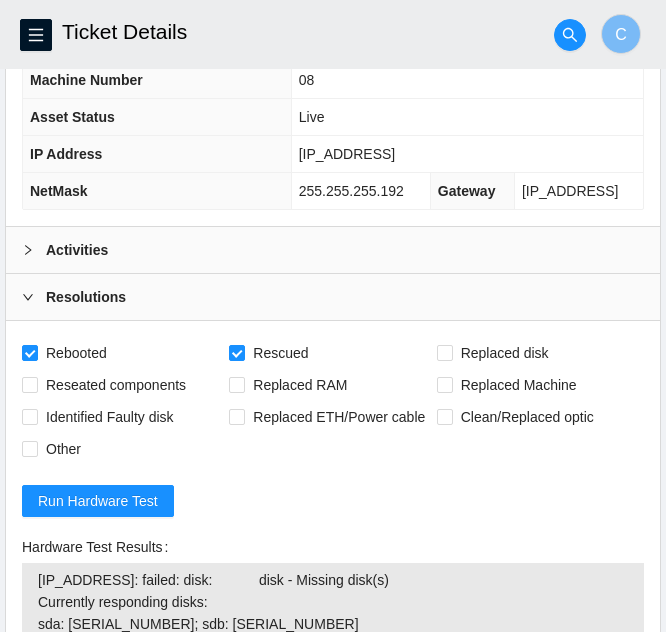 click on "Activities" at bounding box center (77, 250) 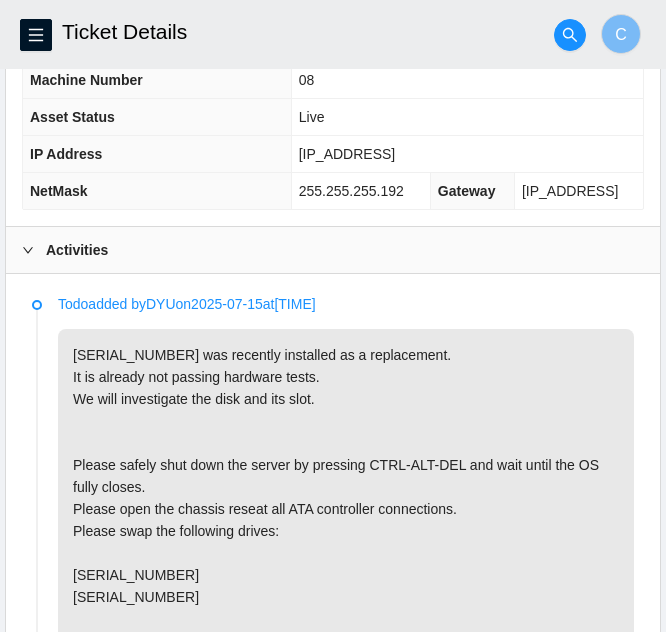 click on "Activities" at bounding box center [333, 250] 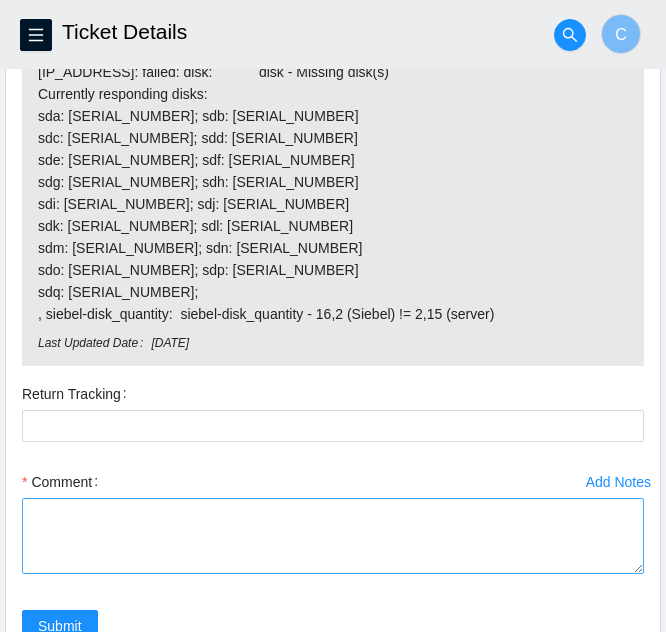 scroll, scrollTop: 1634, scrollLeft: 0, axis: vertical 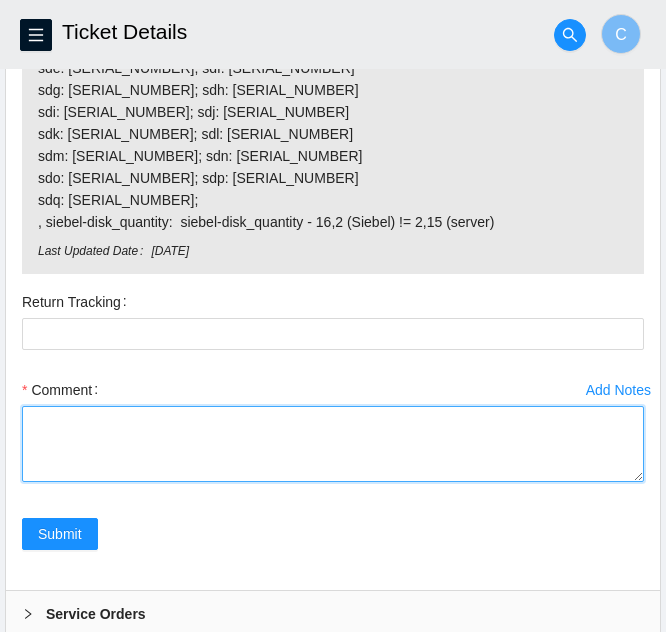 click on "Comment" at bounding box center [333, 444] 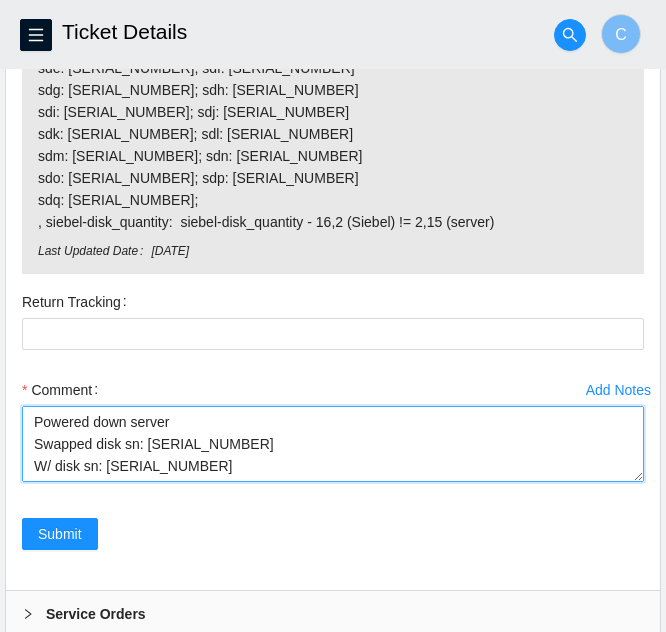 scroll, scrollTop: 82, scrollLeft: 0, axis: vertical 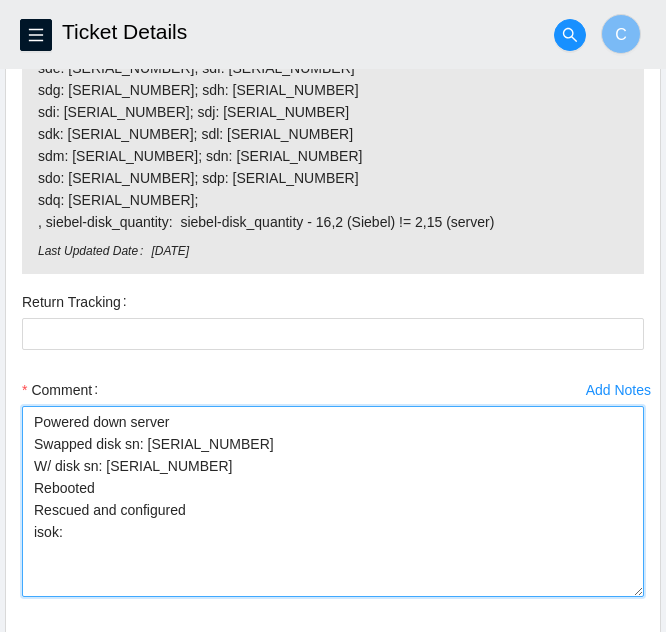 drag, startPoint x: 641, startPoint y: 474, endPoint x: 531, endPoint y: 517, distance: 118.10589 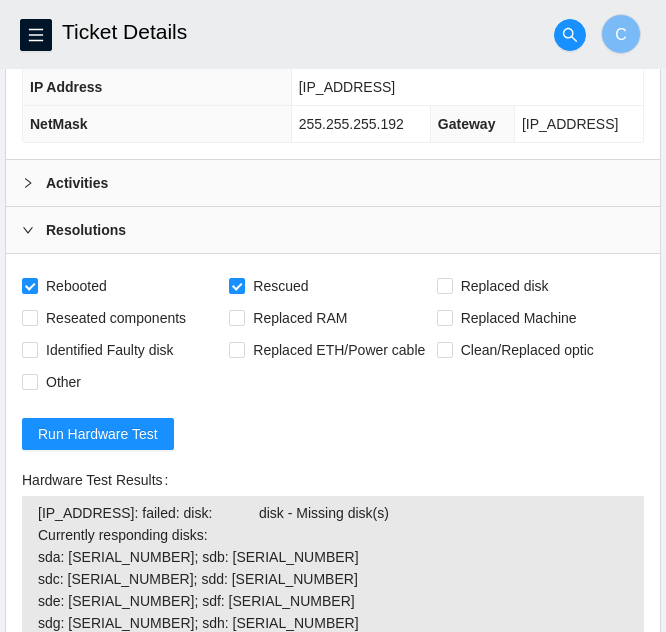 scroll, scrollTop: 1034, scrollLeft: 0, axis: vertical 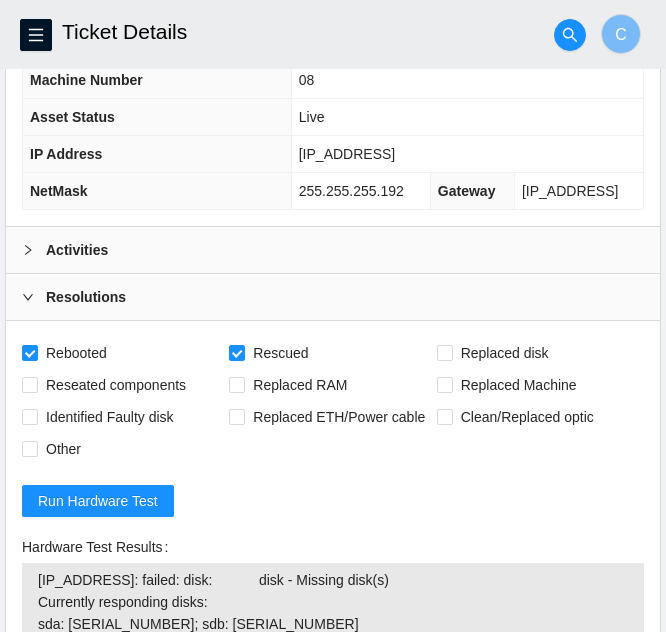 click on "Activities" at bounding box center [77, 250] 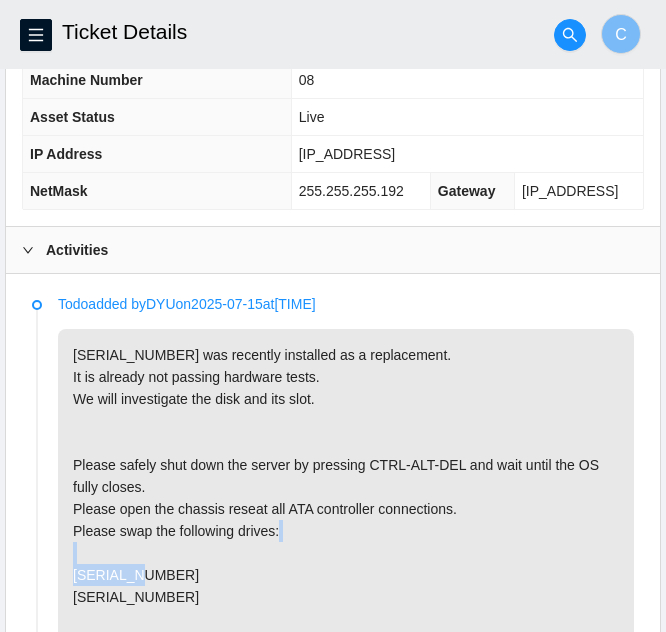 drag, startPoint x: 71, startPoint y: 574, endPoint x: 173, endPoint y: 565, distance: 102.396286 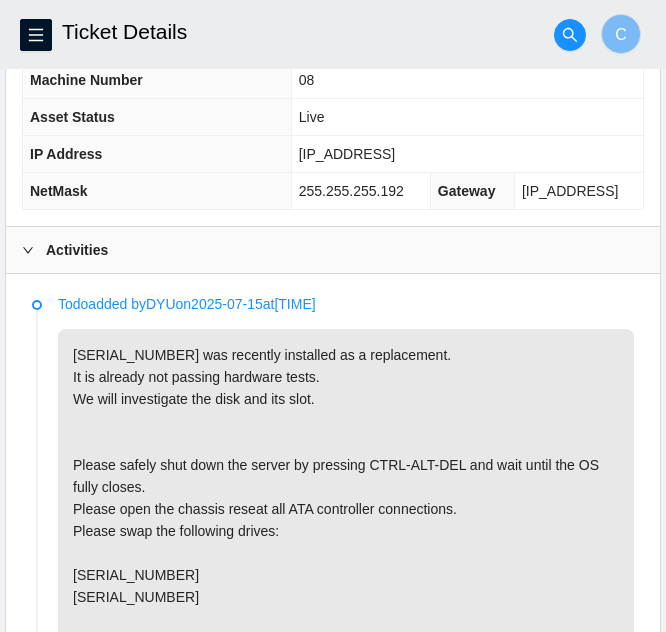 click on "Activities" at bounding box center (77, 250) 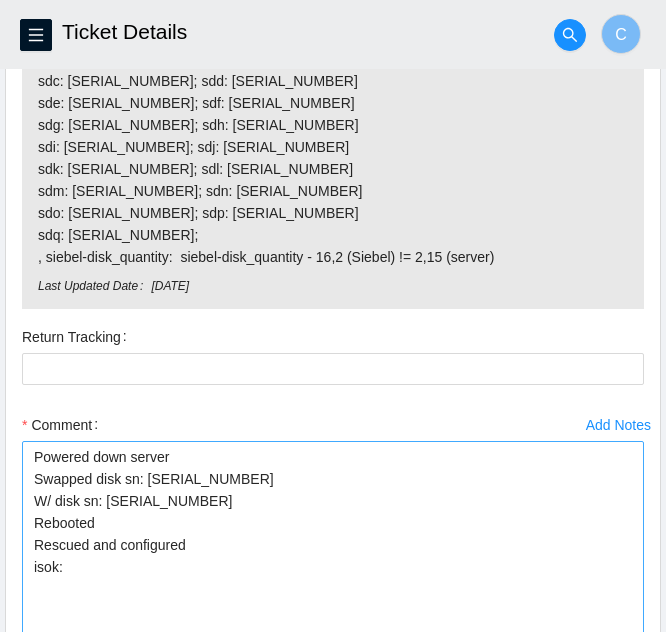 scroll, scrollTop: 1634, scrollLeft: 0, axis: vertical 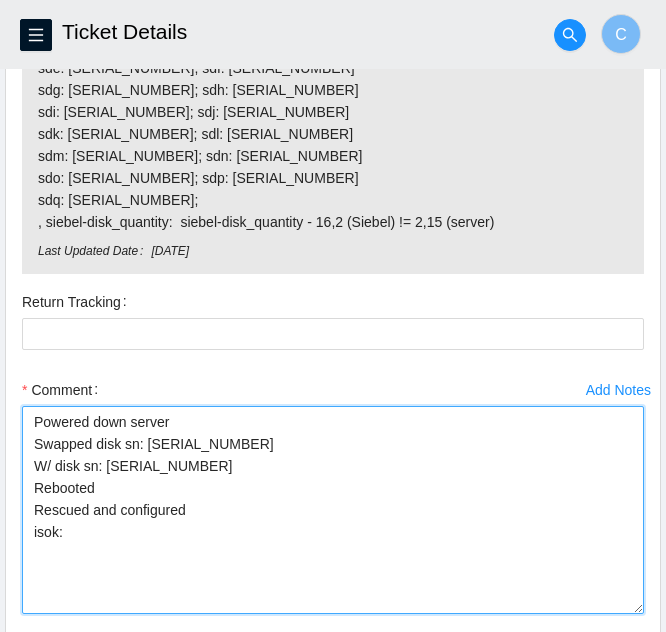 click on "Powered down server
Swapped disk sn:
W/ disk sn:
Rebooted
Rescued and configured
isok:" at bounding box center [333, 510] 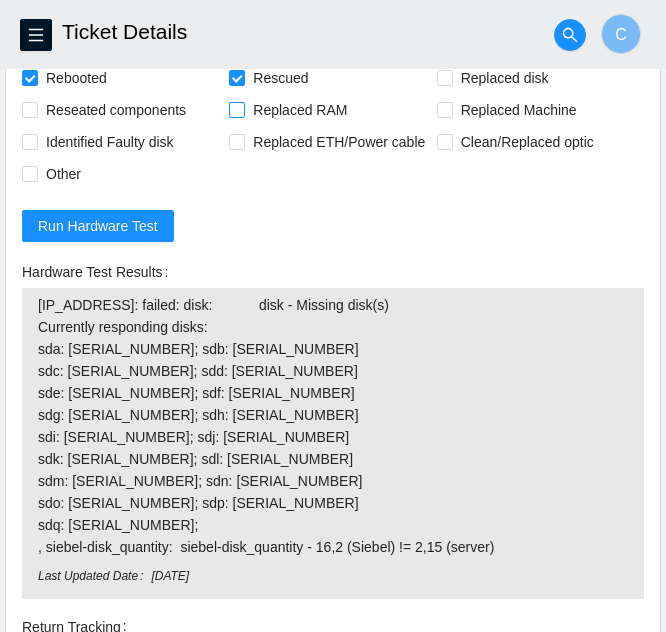 scroll, scrollTop: 934, scrollLeft: 0, axis: vertical 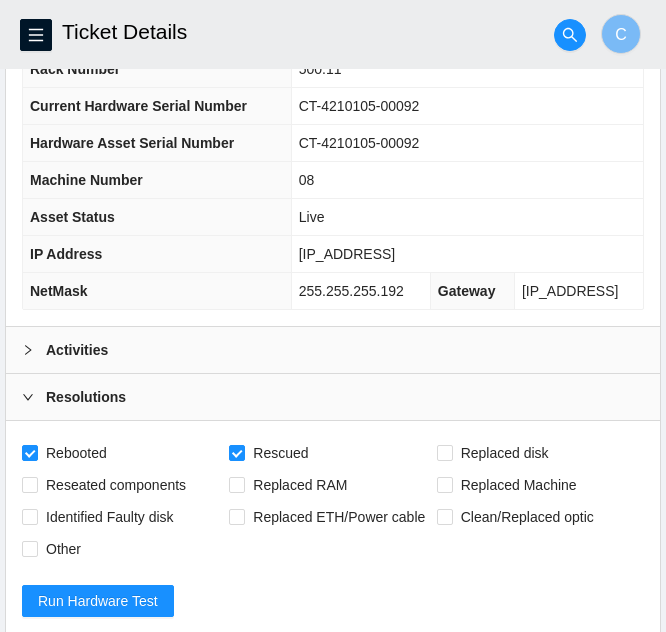 click on "Activities" at bounding box center [77, 350] 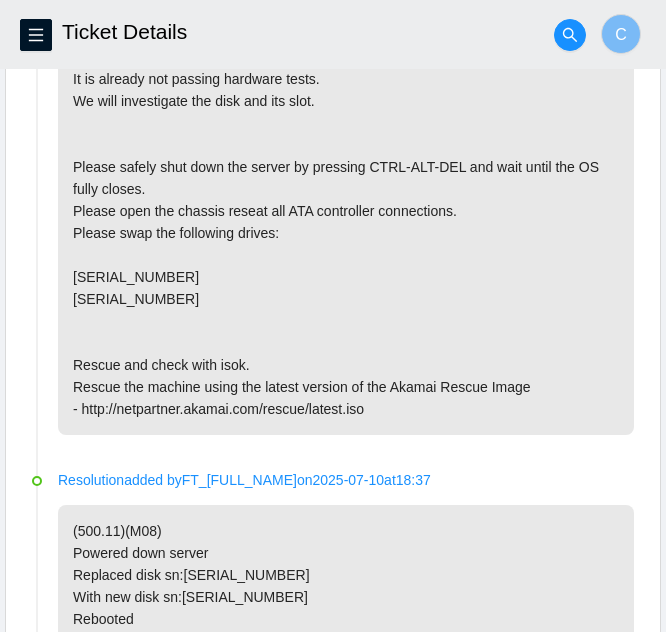 scroll, scrollTop: 1334, scrollLeft: 0, axis: vertical 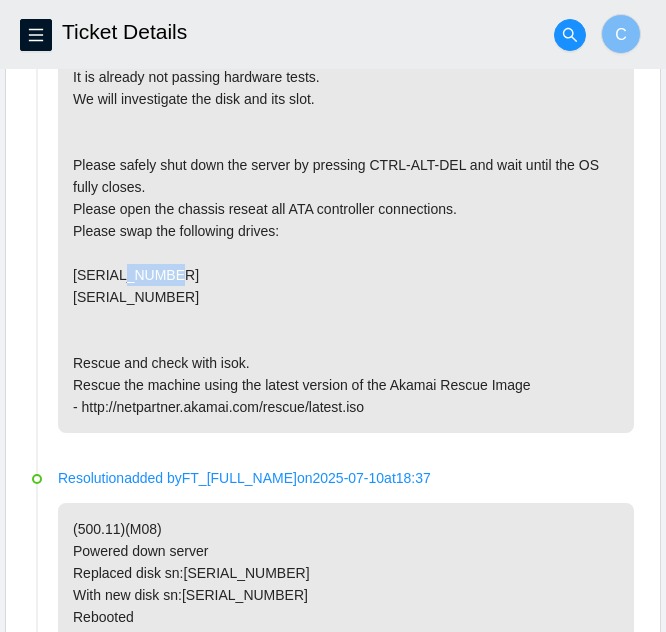 drag, startPoint x: 138, startPoint y: 281, endPoint x: 83, endPoint y: 289, distance: 55.578773 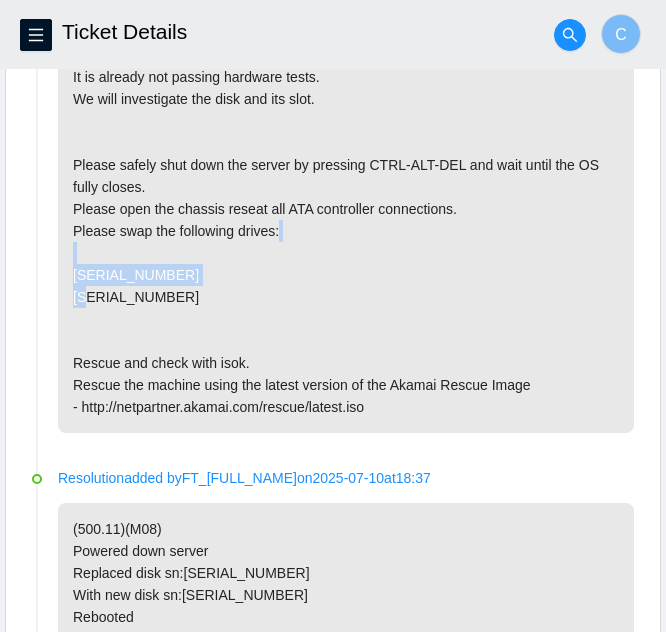 drag, startPoint x: 75, startPoint y: 300, endPoint x: 131, endPoint y: 282, distance: 58.821766 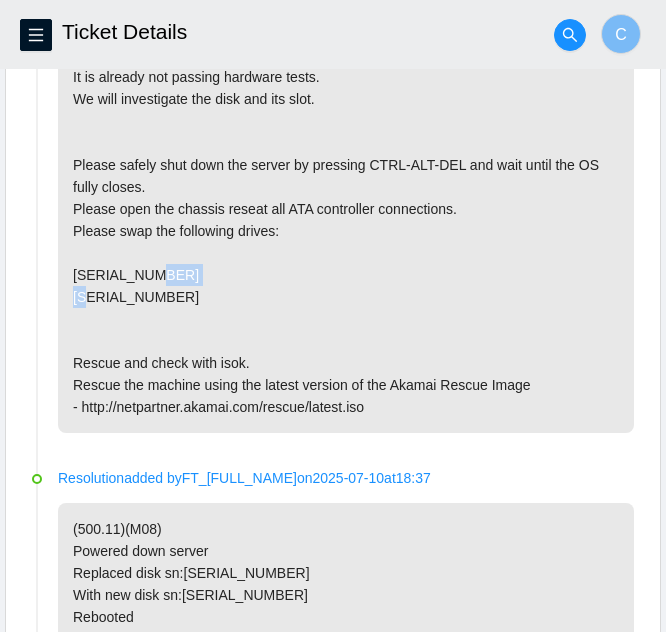 drag, startPoint x: 71, startPoint y: 298, endPoint x: 141, endPoint y: 296, distance: 70.028564 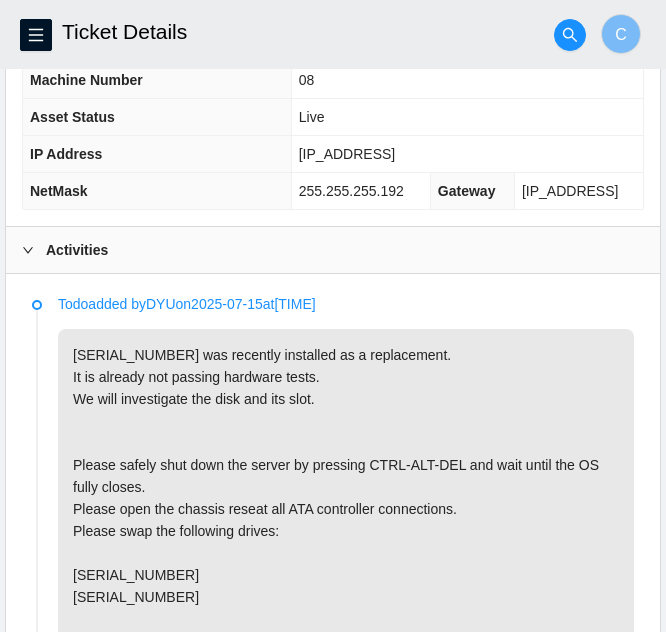 click on "Activities" at bounding box center [333, 250] 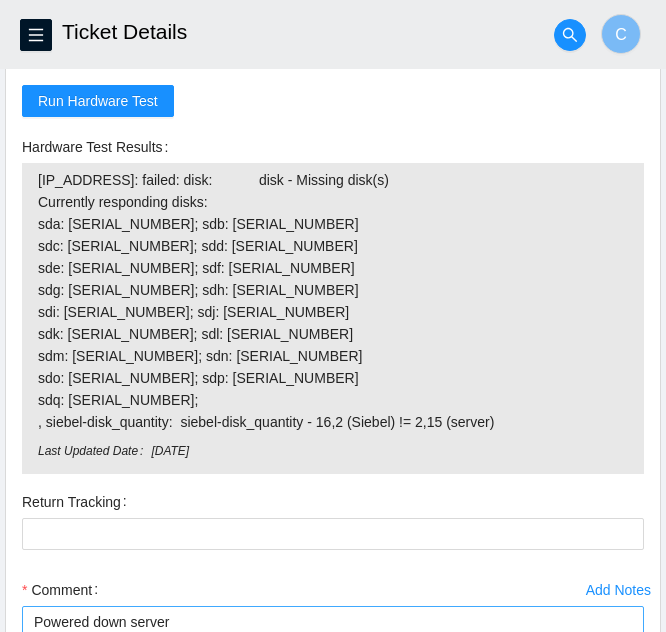 scroll, scrollTop: 1834, scrollLeft: 0, axis: vertical 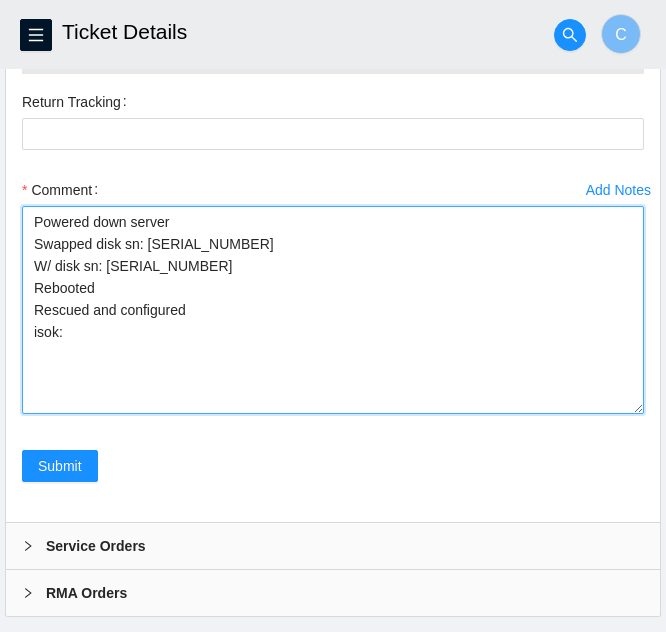 click on "Powered down server
Swapped disk sn: Z5BFK00IFJKA
W/ disk sn:
Rebooted
Rescued and configured
isok:" at bounding box center [333, 310] 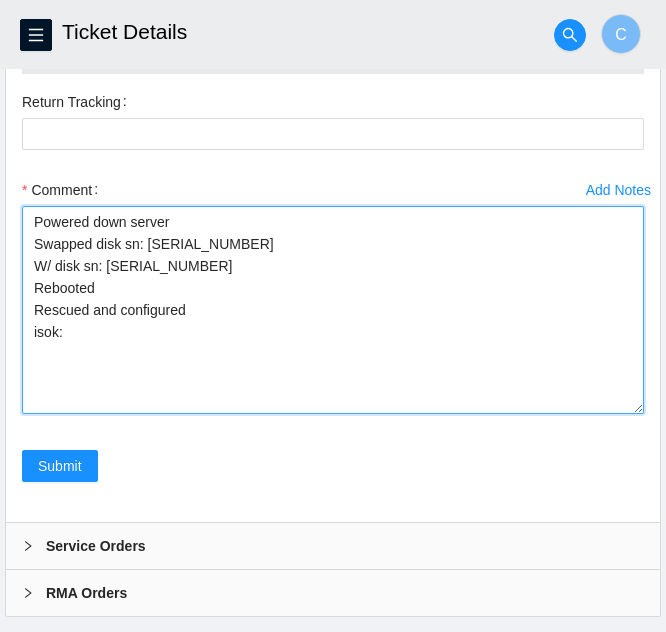 click on "Powered down server
Swapped disk sn: Z5BFK00IFJKA
W/ disk sn: WJG05N6J
Rebooted
Rescued and configured
isok:" at bounding box center [333, 310] 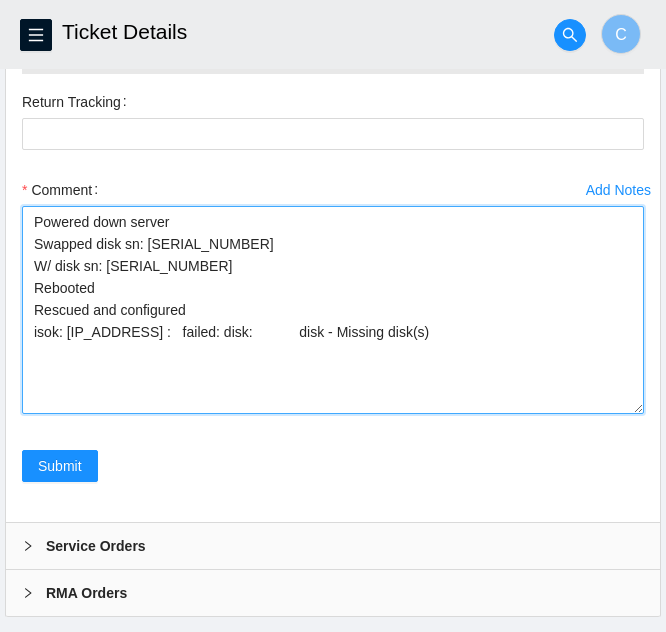 drag, startPoint x: 95, startPoint y: 245, endPoint x: 232, endPoint y: 250, distance: 137.09122 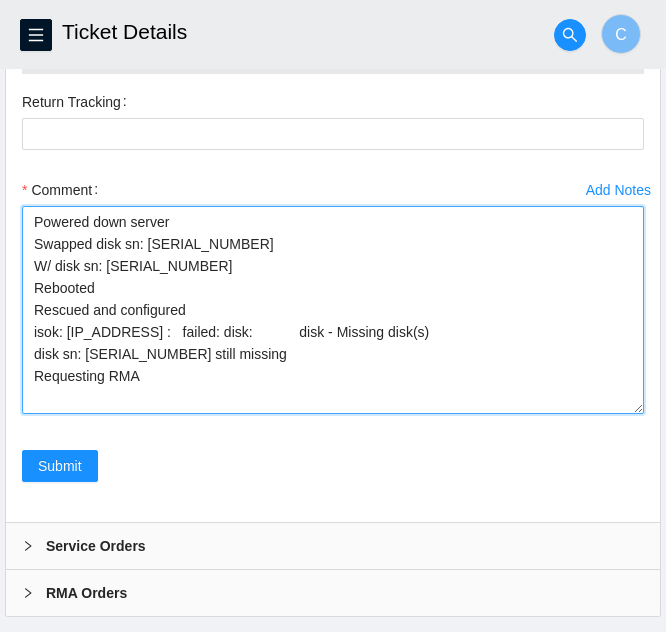 drag, startPoint x: 39, startPoint y: 222, endPoint x: 310, endPoint y: 391, distance: 319.37753 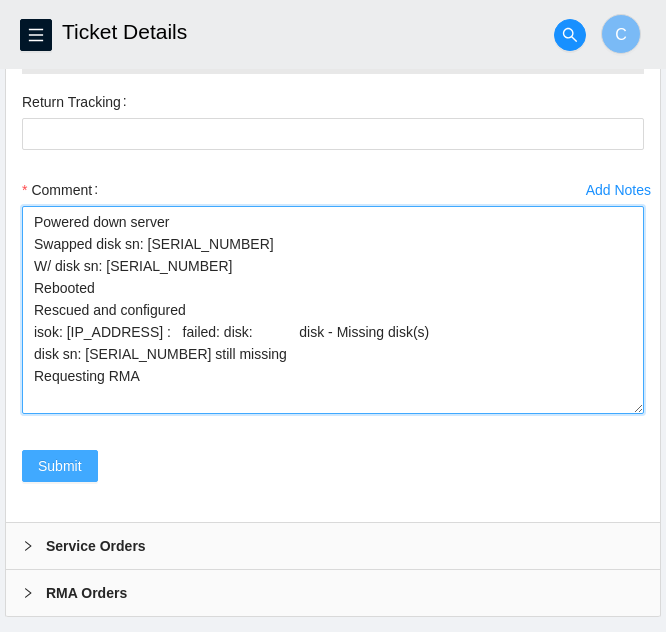 type on "Powered down server
Swapped disk sn: Z5BFK00IFJKA
W/ disk sn: WJG05N6J
Rebooted
Rescued and configured
isok: 23.52.90.166 :   failed: disk:            disk - Missing disk(s)
disk sn: Z5BFK00IFJKA still missing
Requesting RMA" 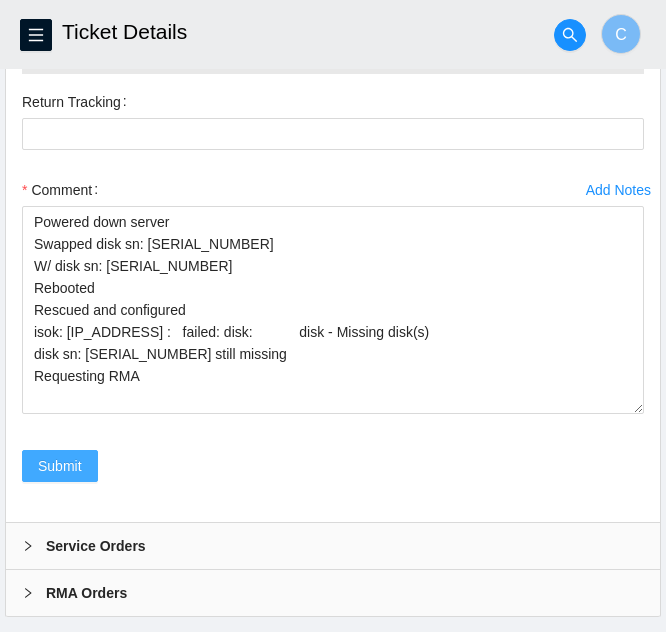 click on "Submit" at bounding box center (60, 466) 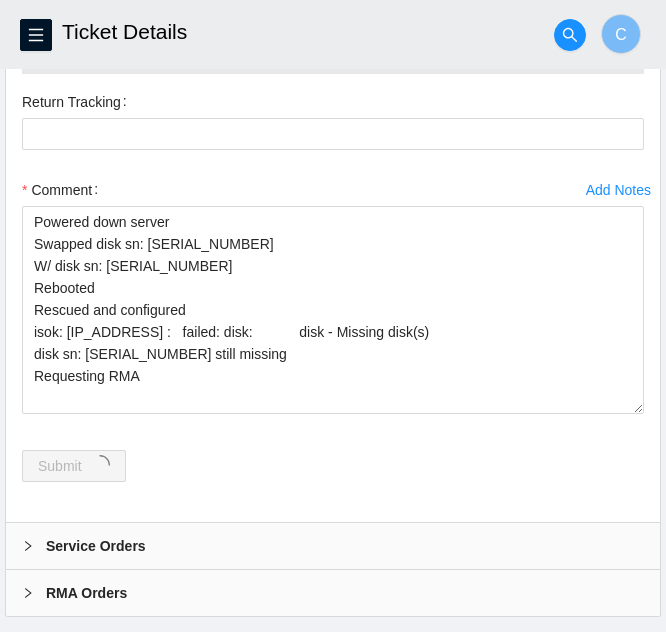 scroll, scrollTop: 0, scrollLeft: 0, axis: both 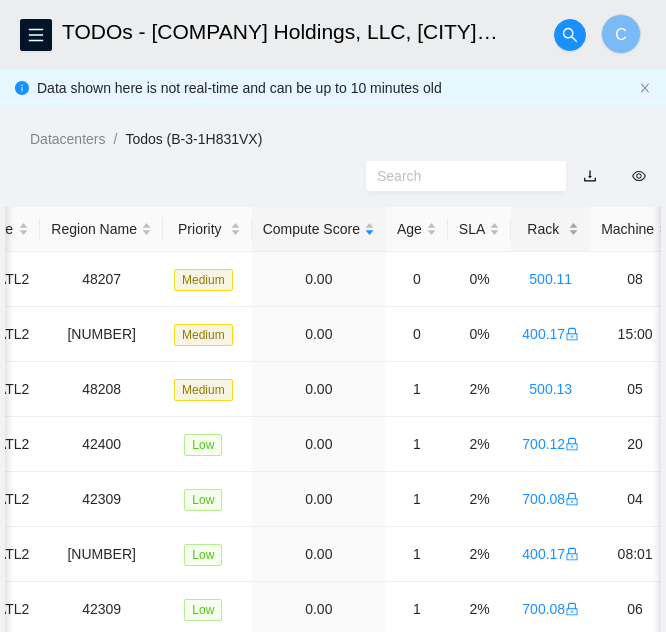 click on "Rack" at bounding box center (550, 229) 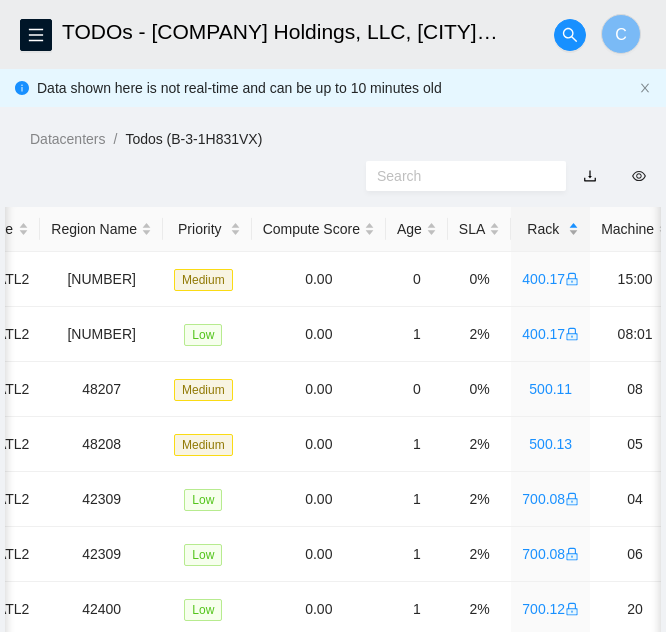 click on "Rack" at bounding box center (550, 229) 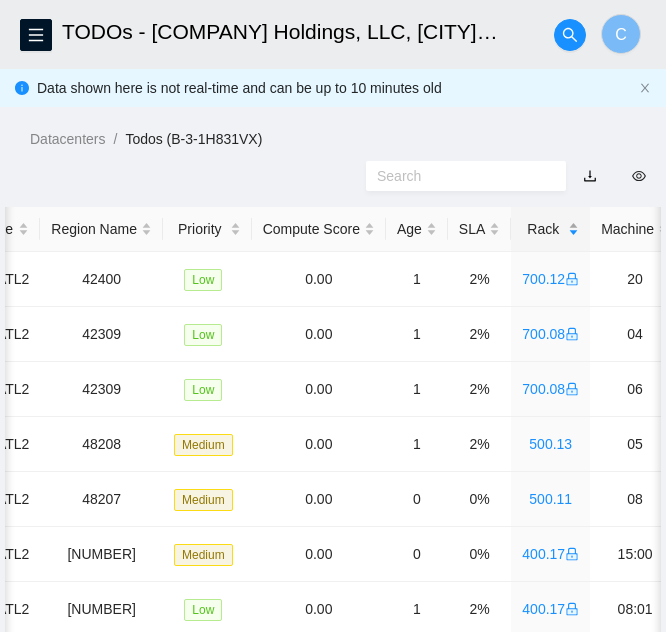 click on "Rack" at bounding box center [550, 229] 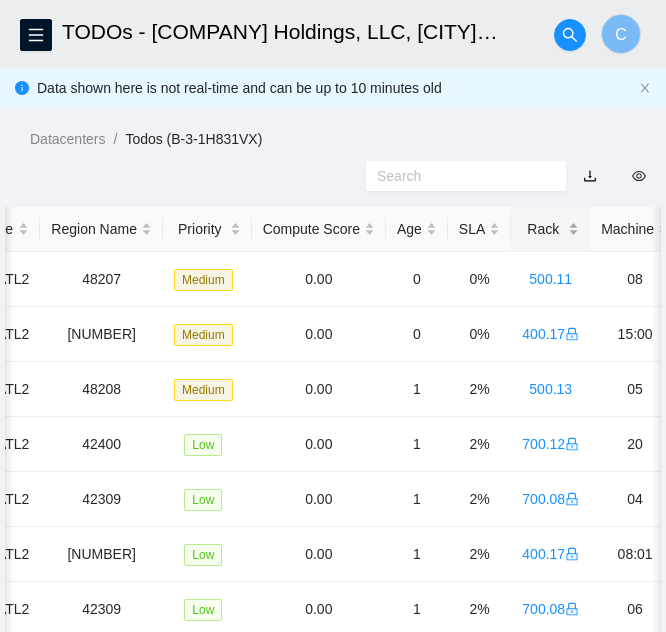 click on "Rack" at bounding box center [550, 229] 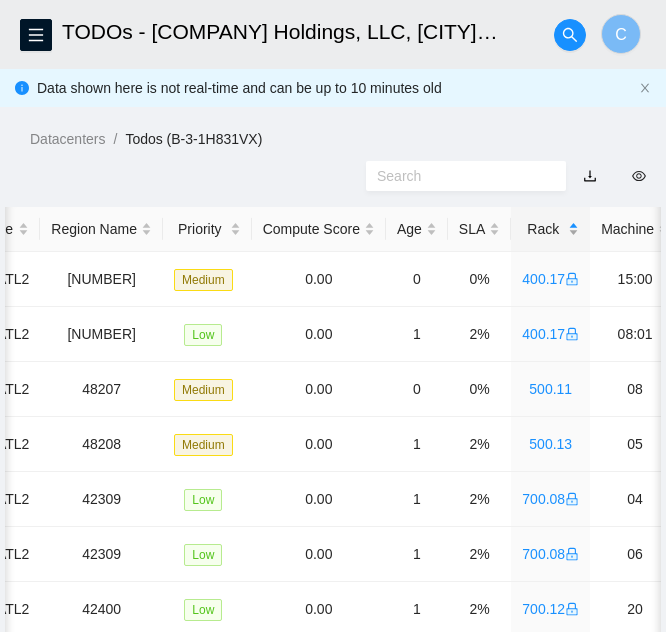 click on "Rack" at bounding box center [550, 229] 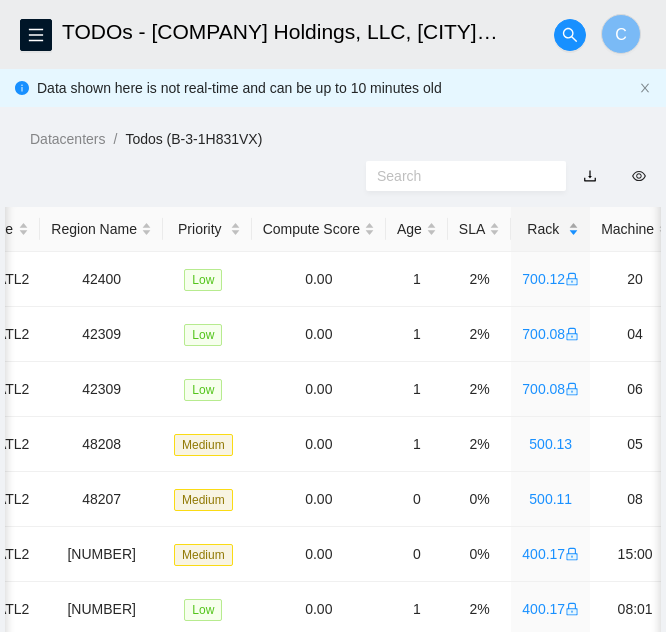 click on "Rack" at bounding box center (550, 229) 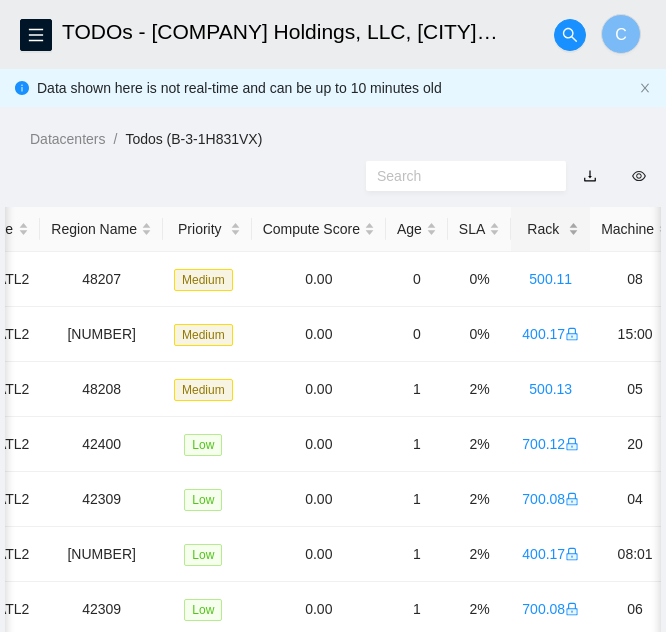 click on "Rack" at bounding box center (550, 229) 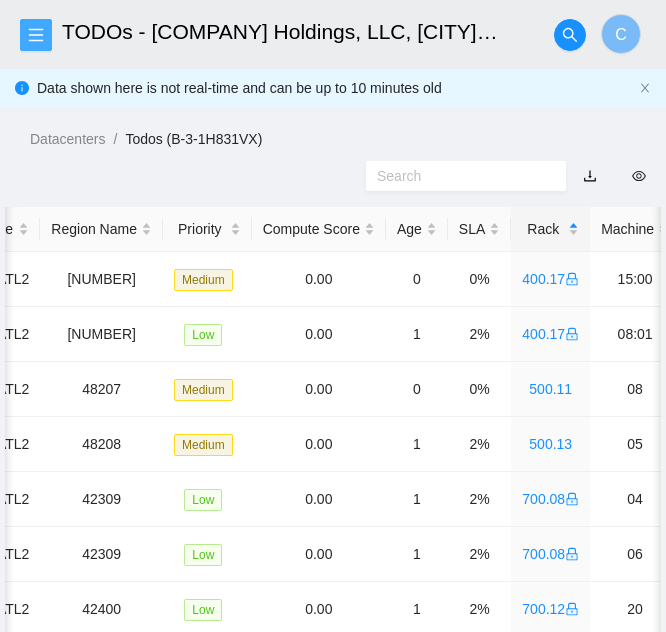 click 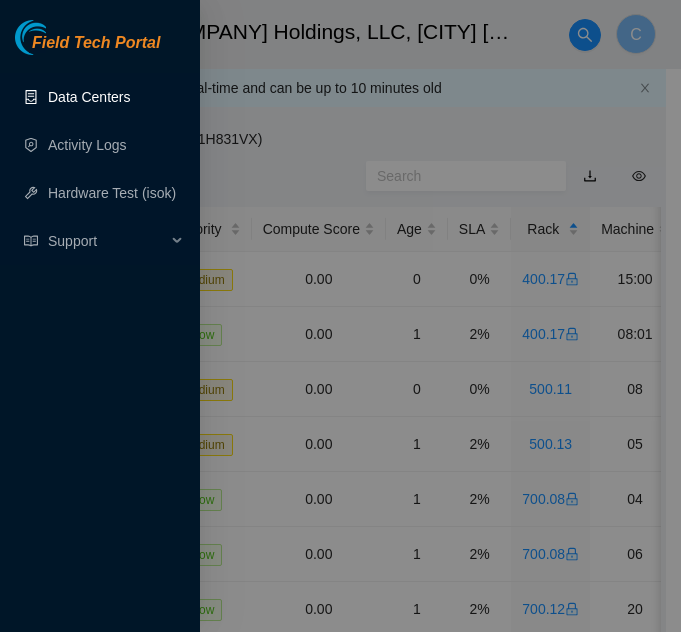 click on "Data Centers" at bounding box center [89, 97] 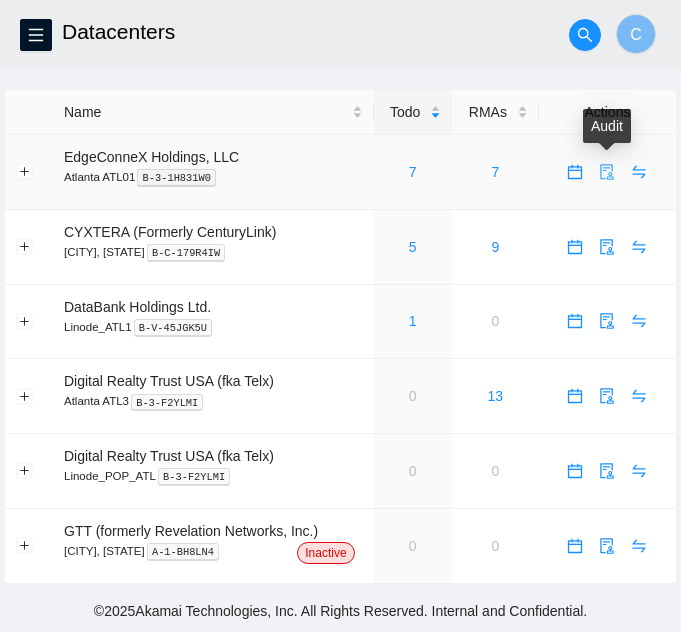 click 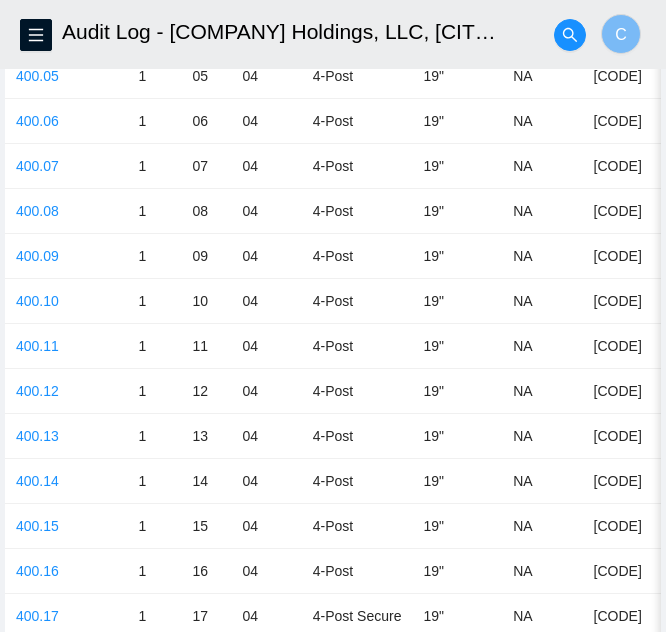 scroll, scrollTop: 3400, scrollLeft: 0, axis: vertical 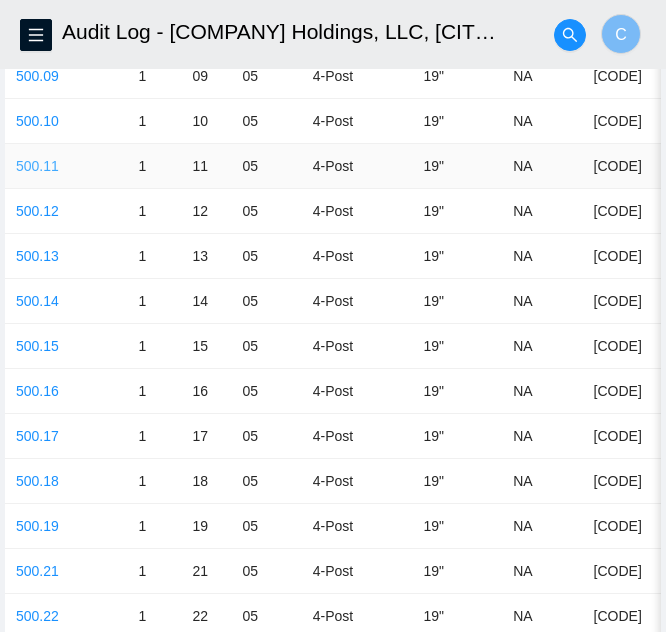 click on "500.11" at bounding box center (37, 166) 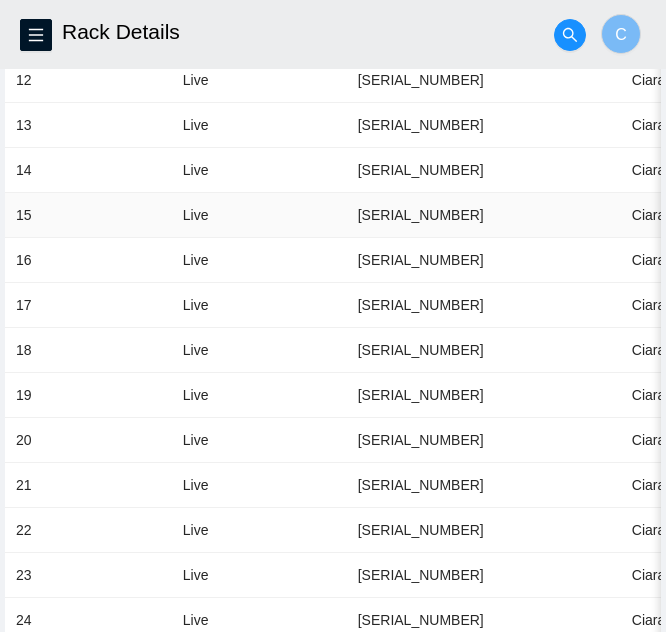 scroll, scrollTop: 1200, scrollLeft: 0, axis: vertical 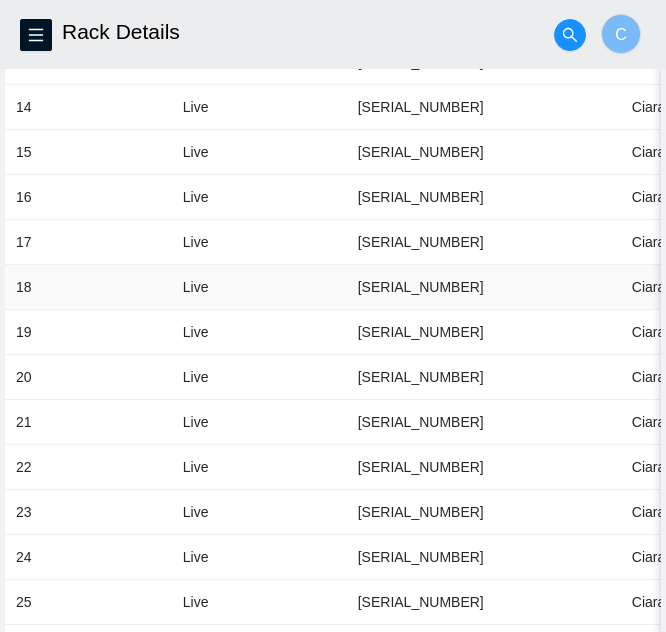 click on "18" at bounding box center (88, 287) 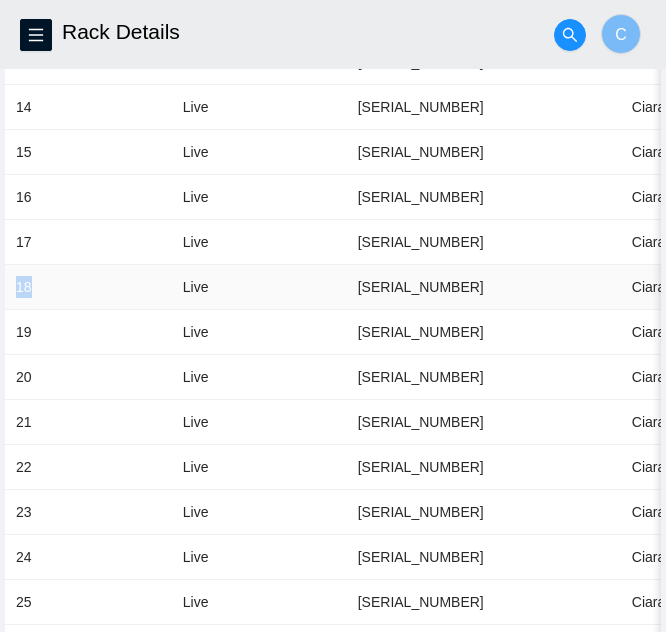 click on "18" at bounding box center [88, 287] 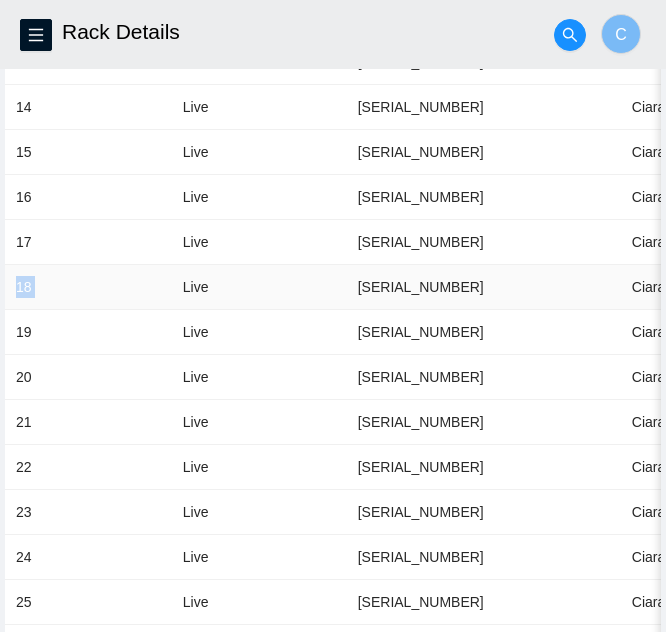 click on "18" at bounding box center (88, 287) 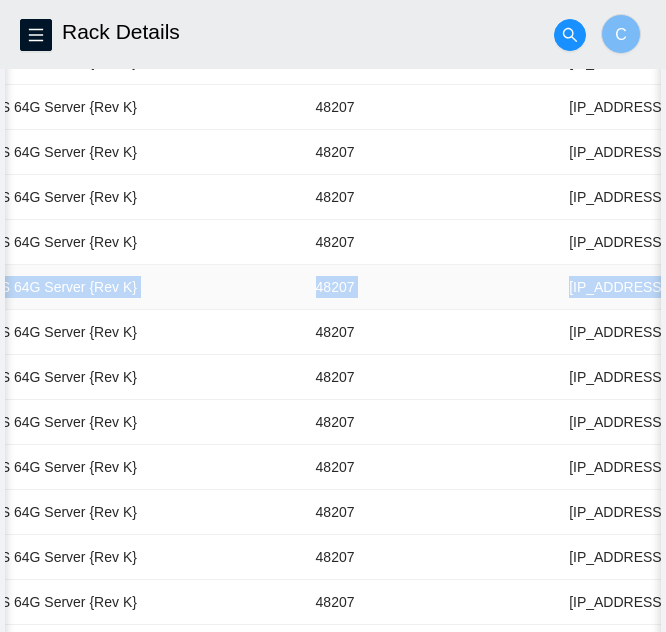 scroll, scrollTop: 0, scrollLeft: 847, axis: horizontal 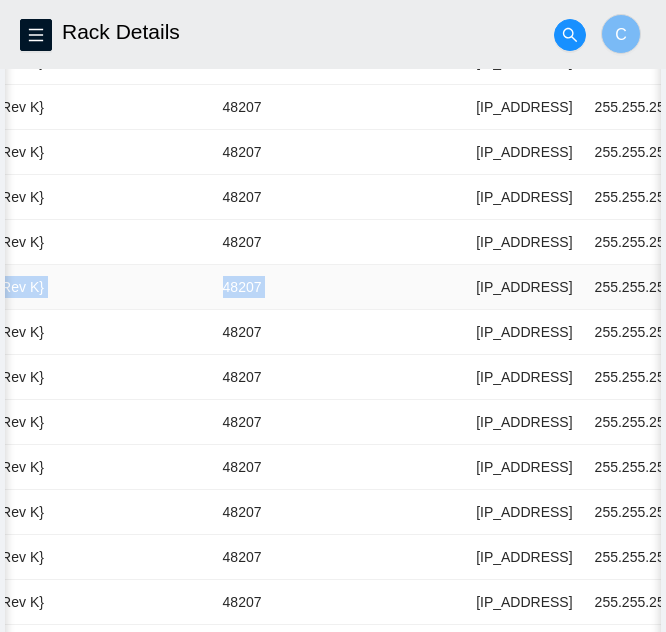 drag, startPoint x: 18, startPoint y: 286, endPoint x: 362, endPoint y: 277, distance: 344.1177 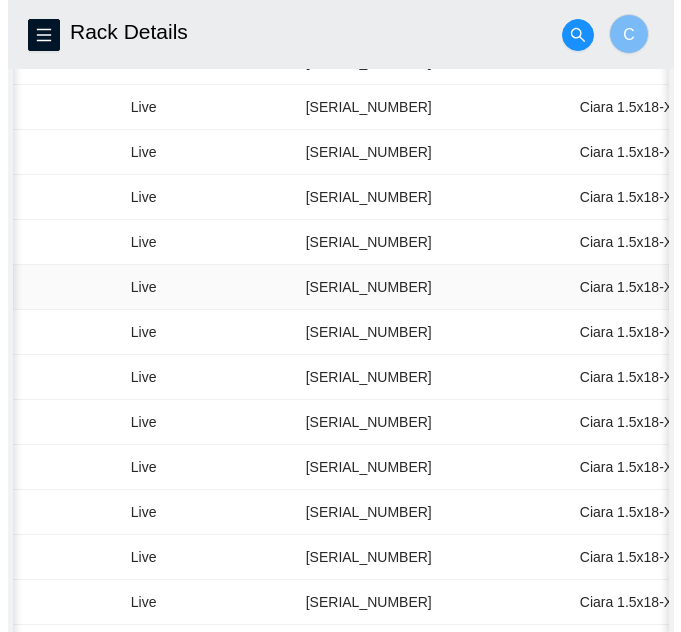 scroll, scrollTop: 0, scrollLeft: 19, axis: horizontal 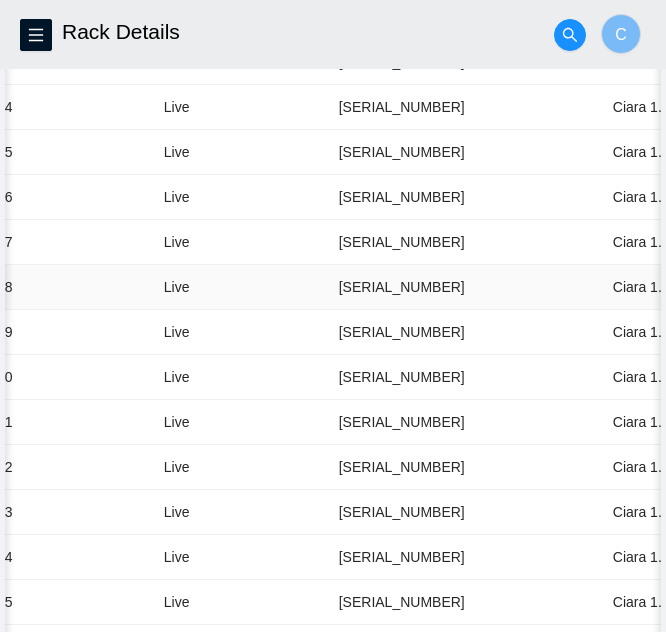 drag, startPoint x: 353, startPoint y: 286, endPoint x: 513, endPoint y: 286, distance: 160 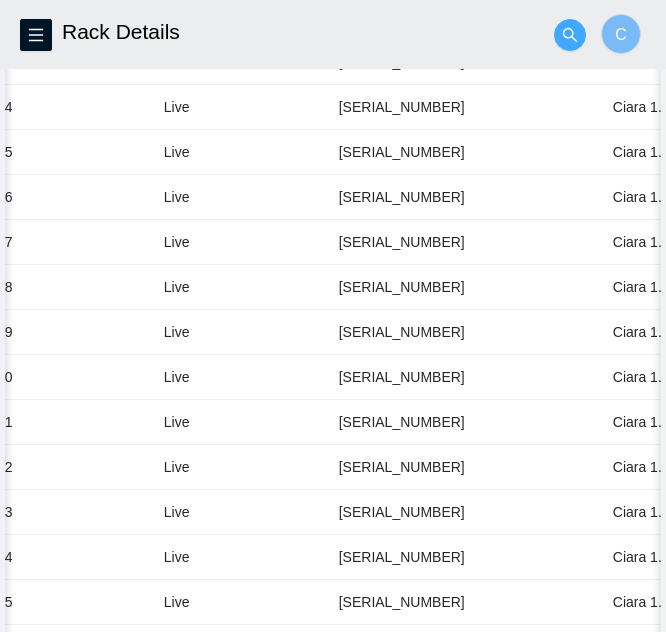 click 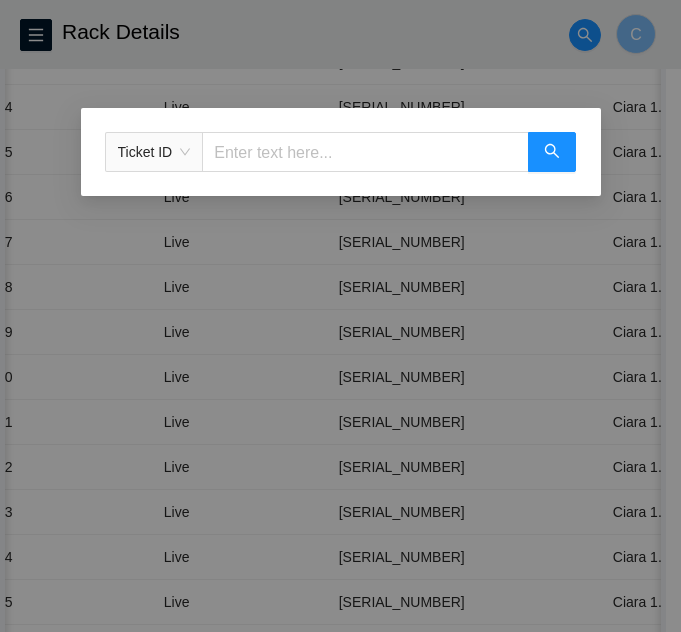click on "Ticket ID" at bounding box center [154, 152] 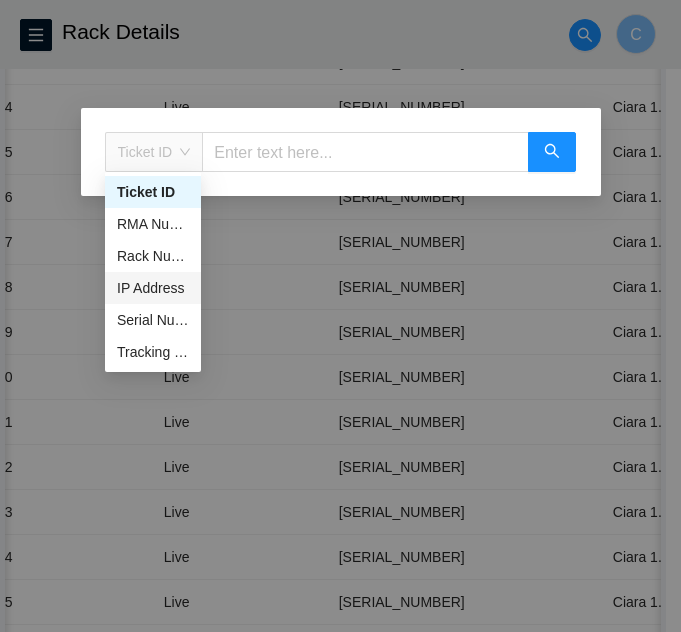 click on "IP Address" at bounding box center [153, 288] 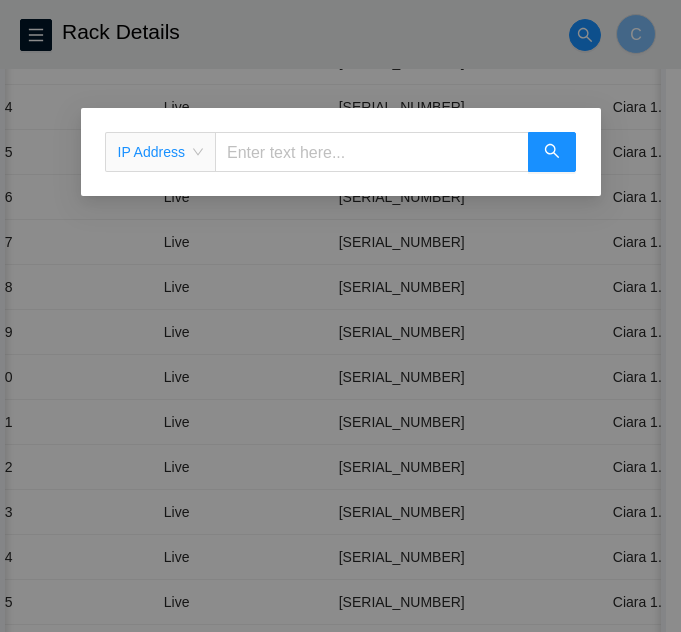 click on "IP Address" at bounding box center [160, 152] 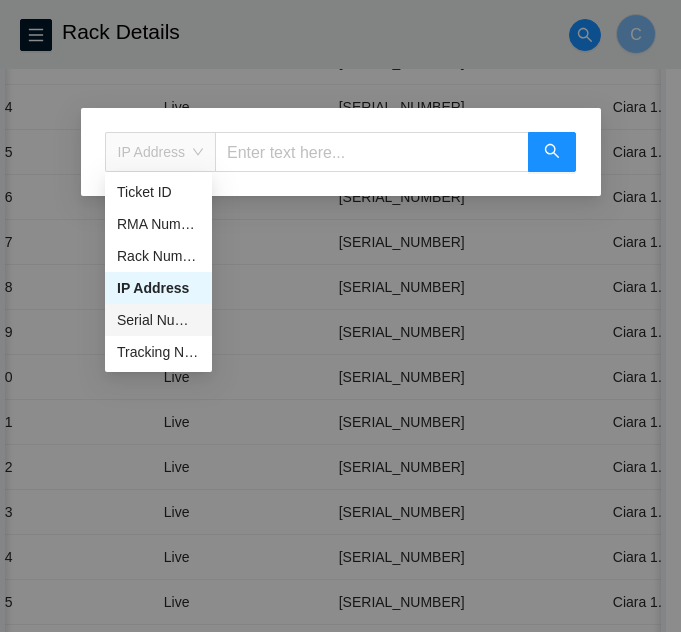 click on "Serial Number" at bounding box center [158, 320] 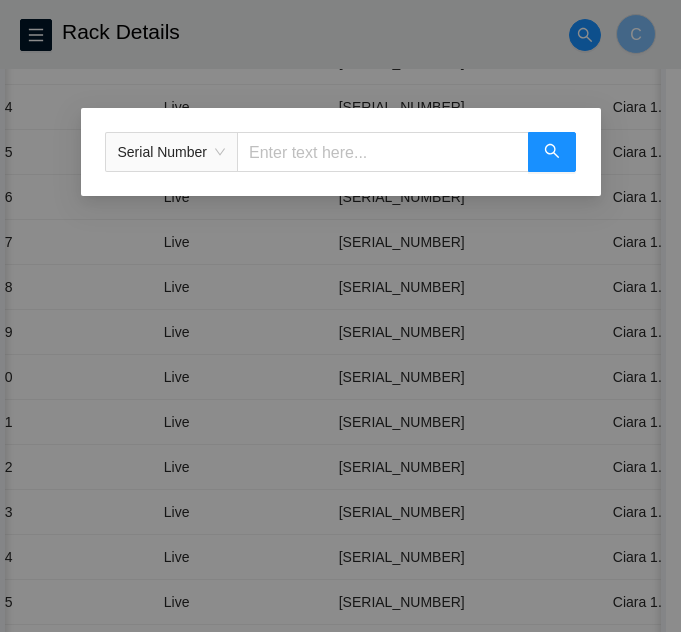 paste on "CT-4210105-00143" 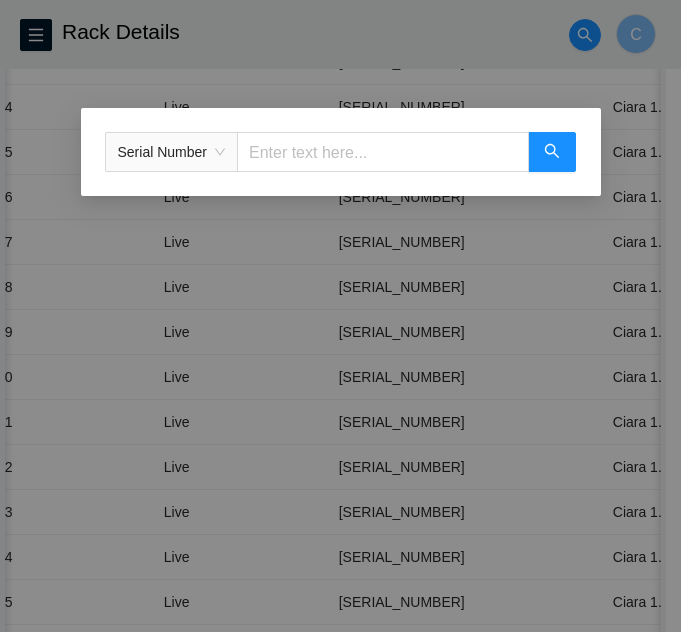 type on "CT-4210105-00143" 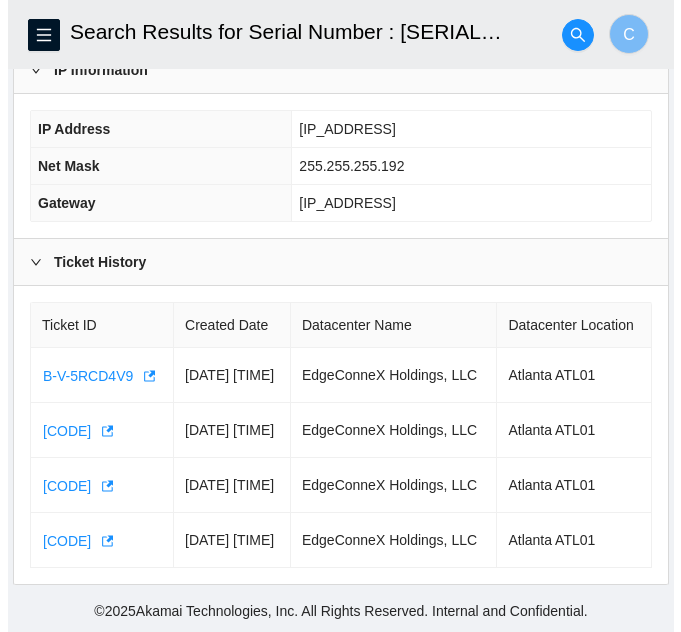 scroll, scrollTop: 525, scrollLeft: 0, axis: vertical 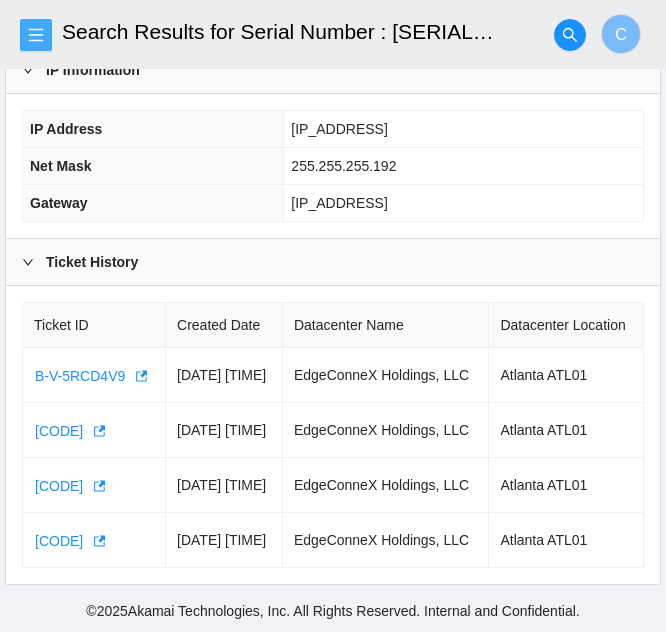 click 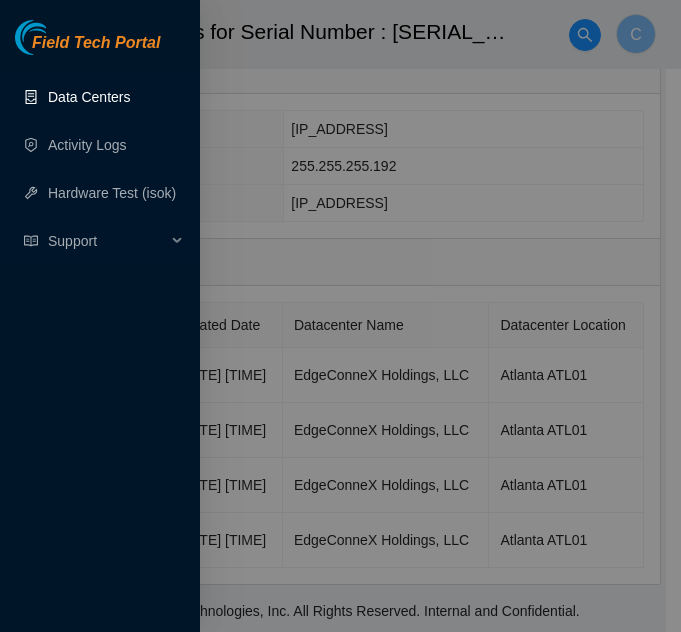 click on "Data Centers" at bounding box center (89, 97) 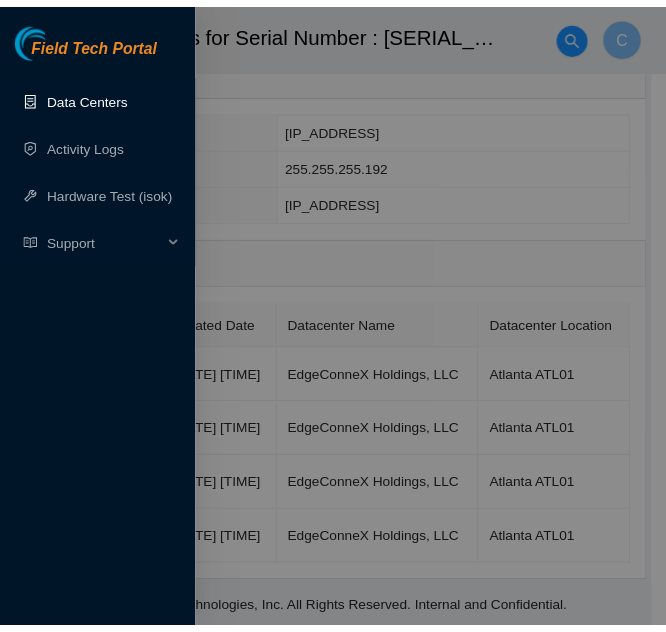 scroll, scrollTop: 0, scrollLeft: 0, axis: both 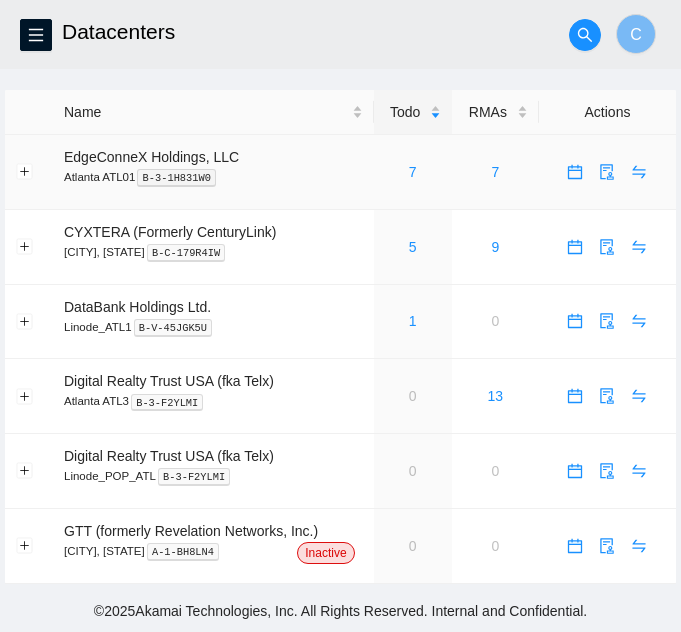click on "7" at bounding box center (413, 172) 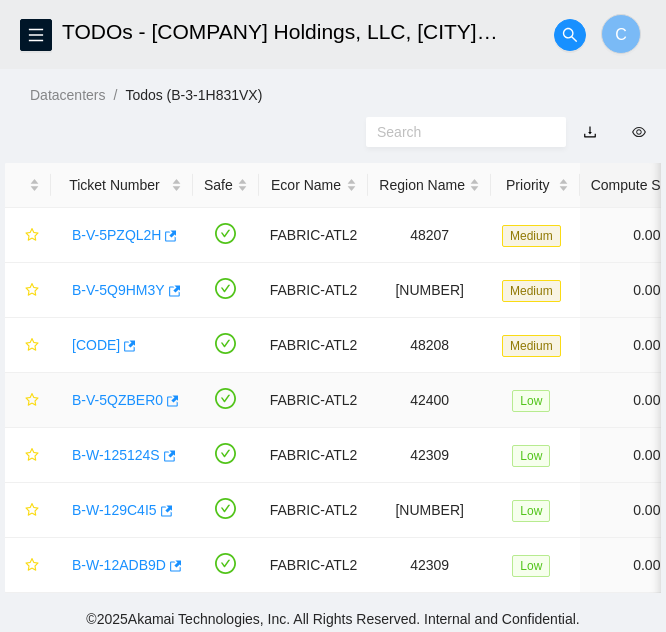 scroll, scrollTop: 67, scrollLeft: 0, axis: vertical 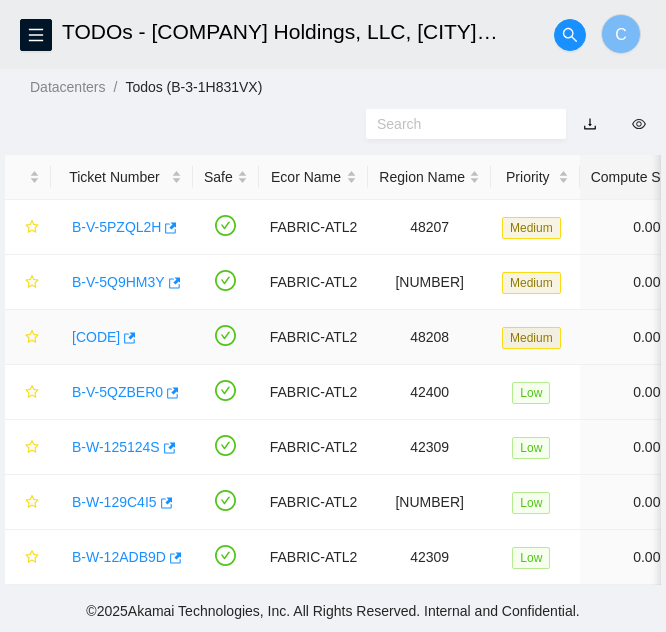 click on "B-V-5R9OBHG" at bounding box center [96, 337] 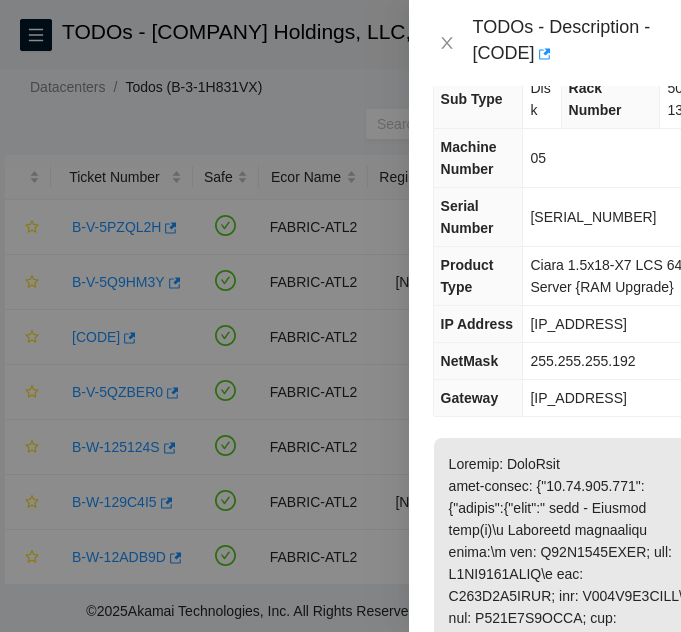 scroll, scrollTop: 0, scrollLeft: 0, axis: both 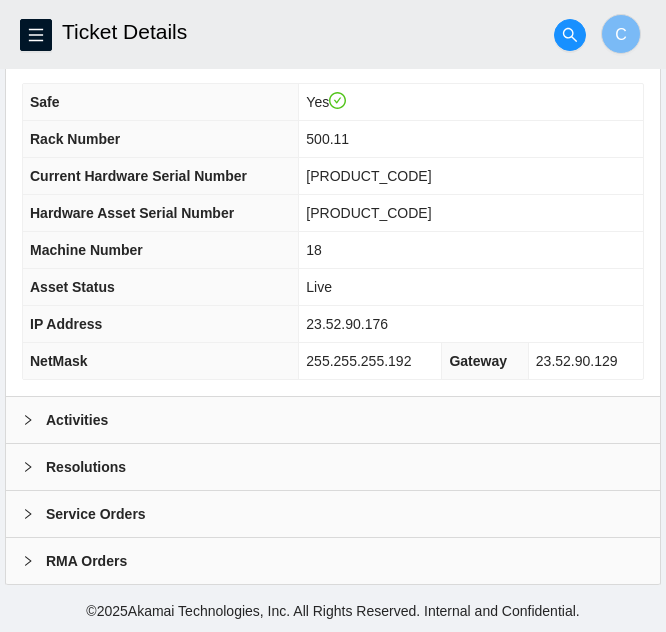 click on "Resolutions" at bounding box center [333, 467] 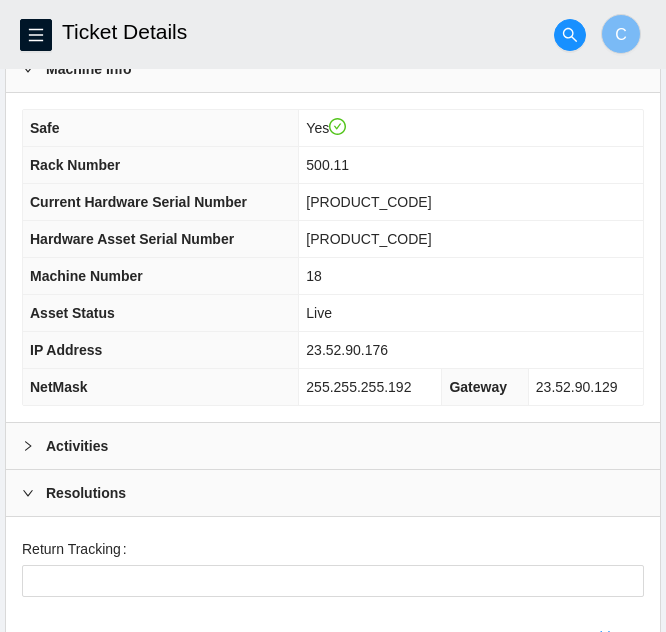 scroll, scrollTop: 1185, scrollLeft: 0, axis: vertical 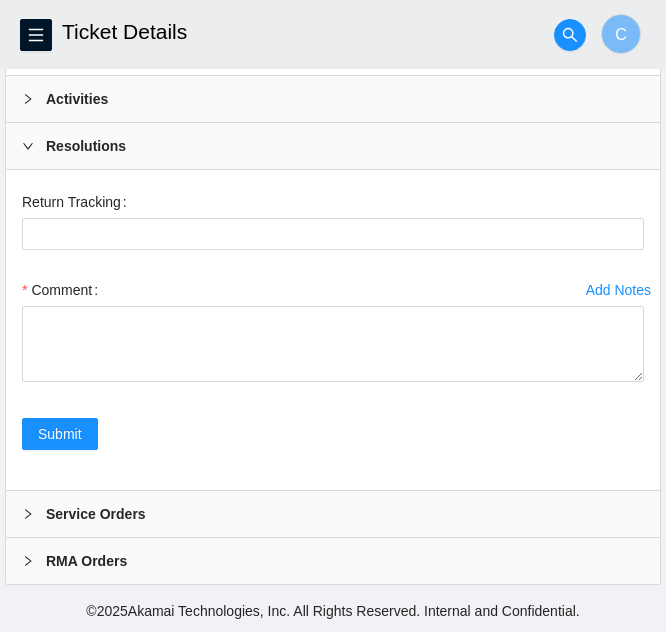click on "RMA Orders" at bounding box center [333, 561] 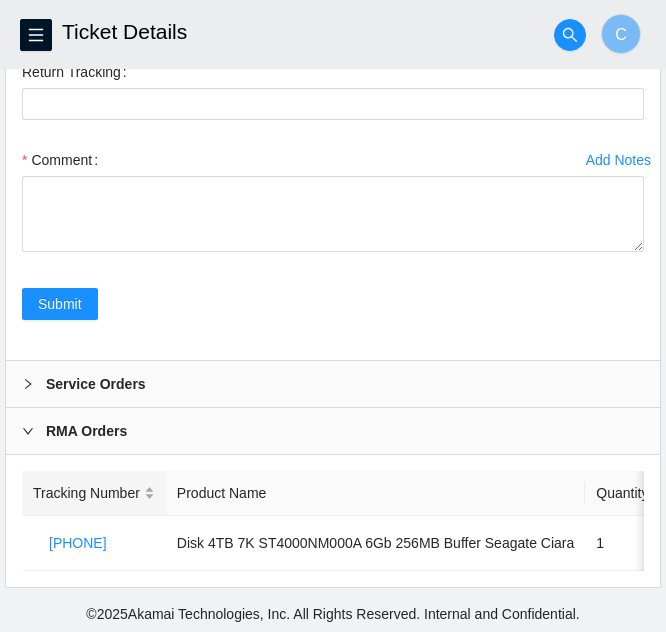 scroll, scrollTop: 1333, scrollLeft: 0, axis: vertical 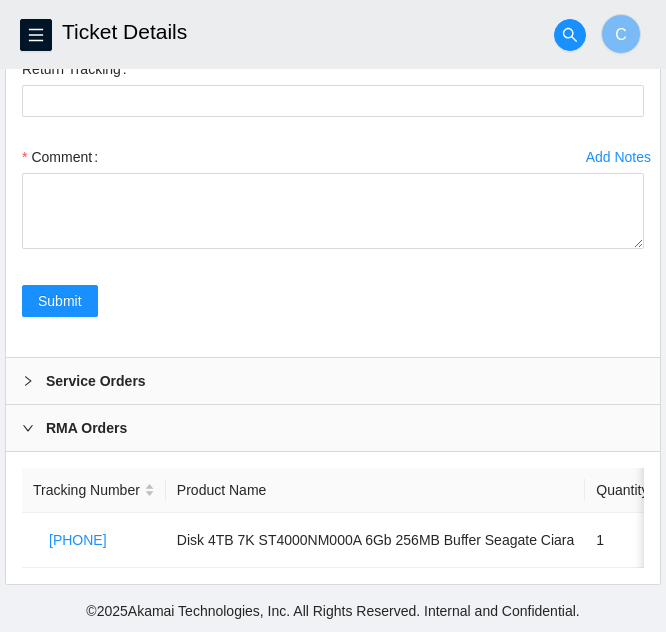 click on "RMA Orders" at bounding box center [86, 428] 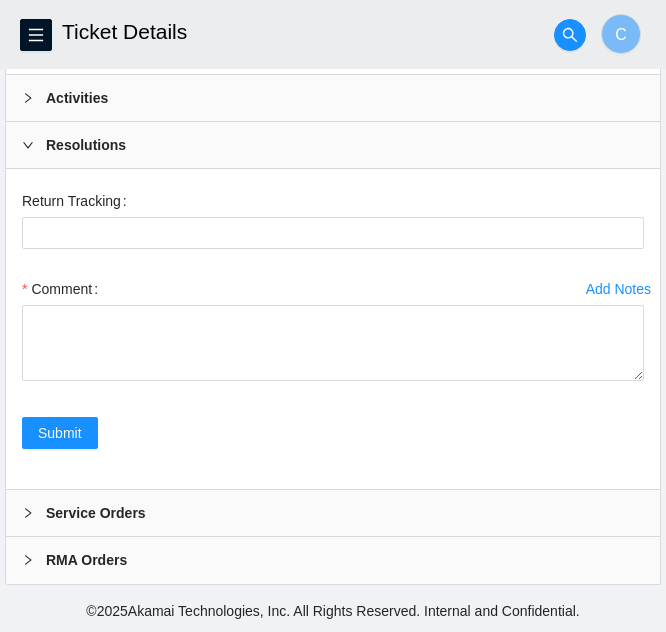 scroll, scrollTop: 1185, scrollLeft: 0, axis: vertical 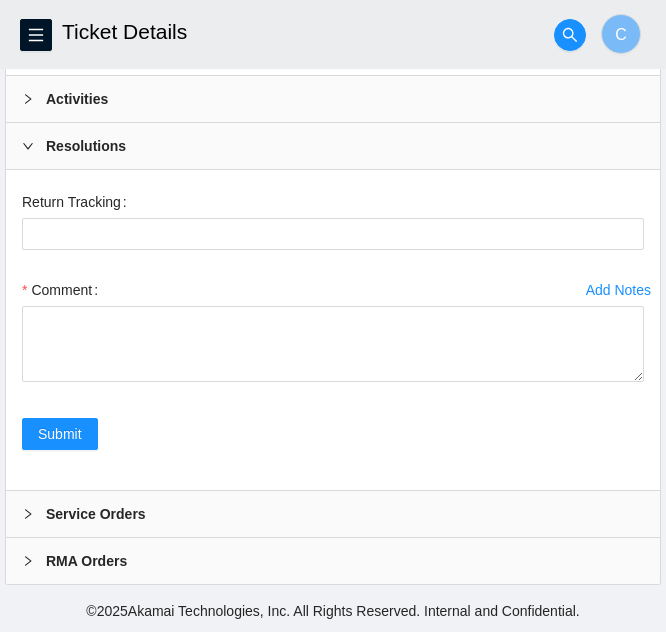 click on "Service Orders" at bounding box center [96, 514] 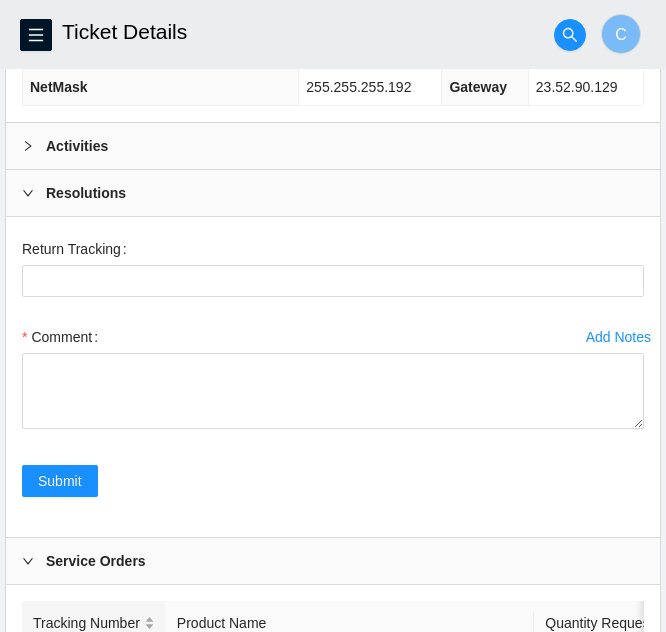 scroll, scrollTop: 1133, scrollLeft: 0, axis: vertical 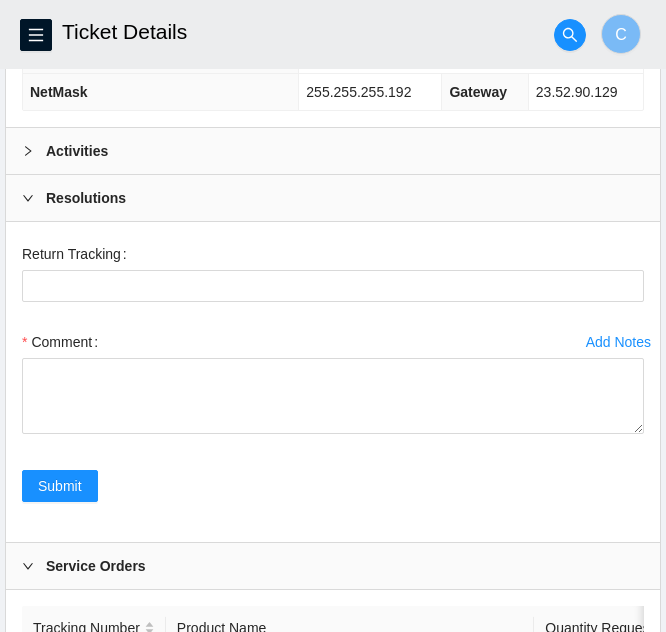 click on "Service Orders" at bounding box center (96, 566) 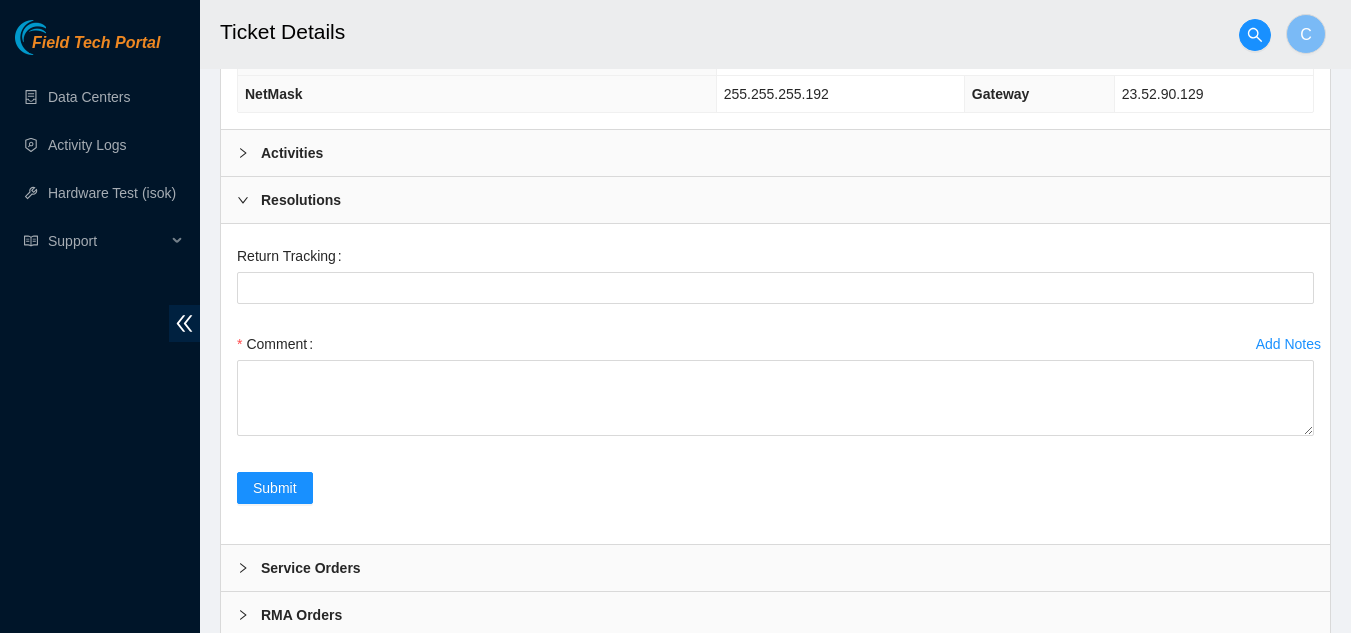scroll, scrollTop: 1000, scrollLeft: 0, axis: vertical 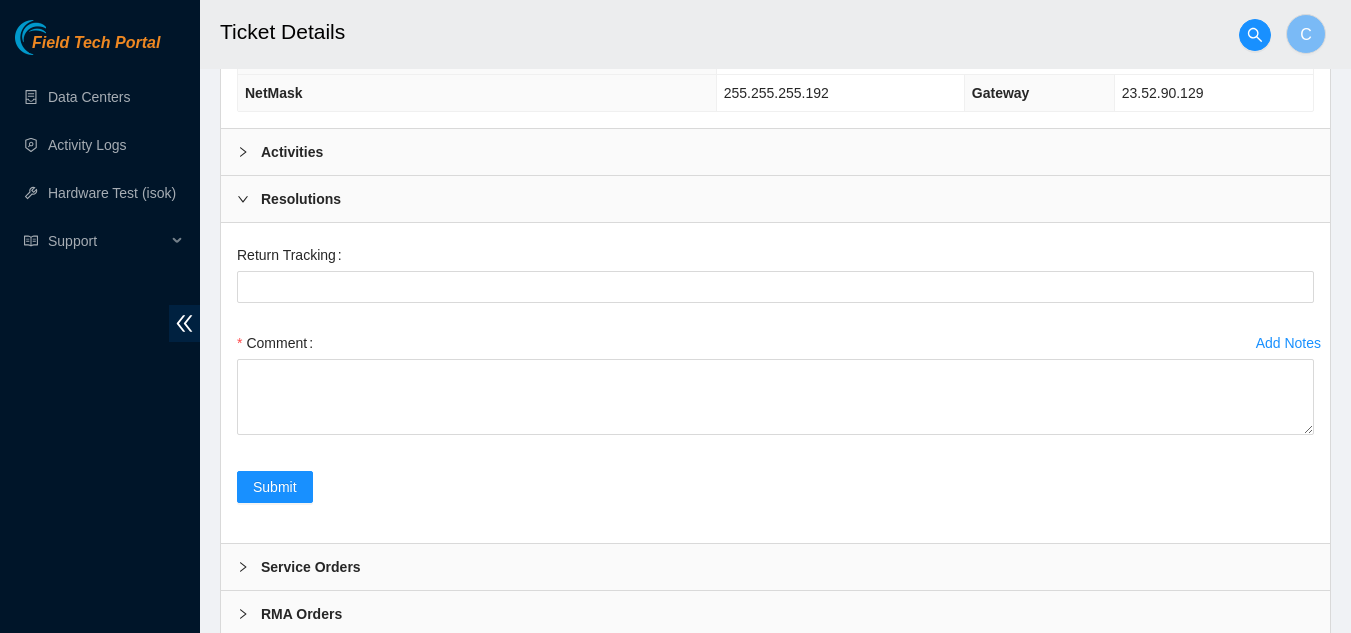 click on "Activities" at bounding box center (292, 152) 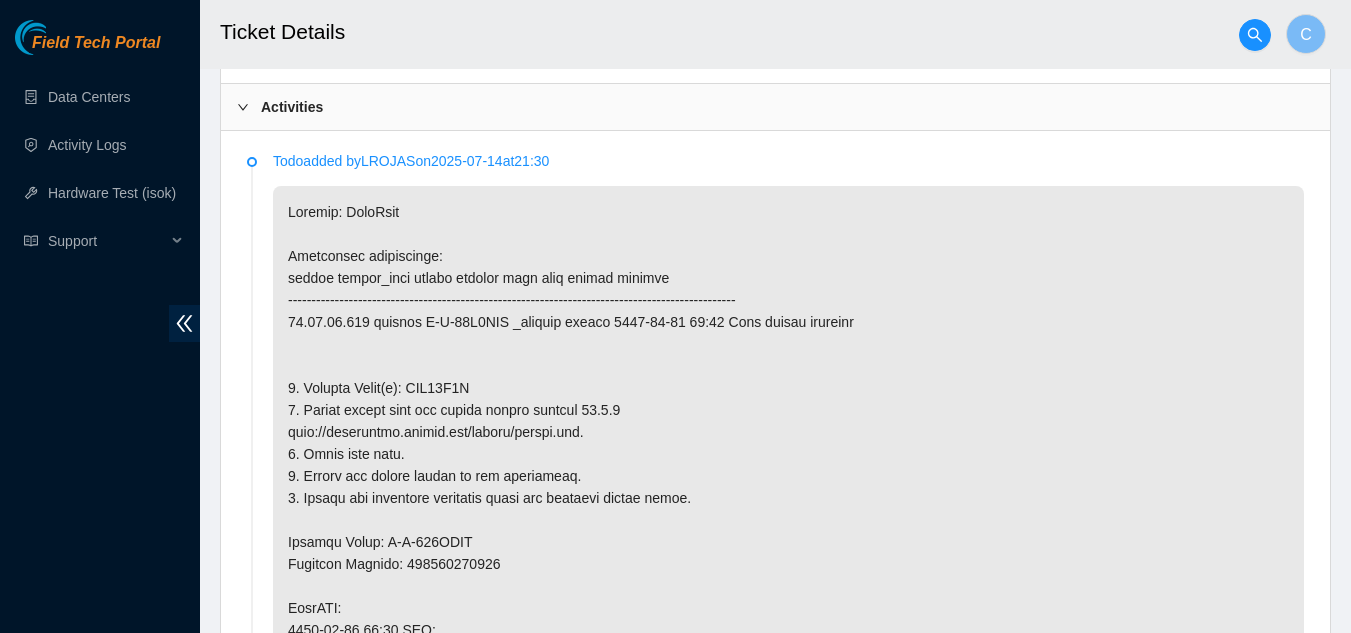 scroll, scrollTop: 1000, scrollLeft: 0, axis: vertical 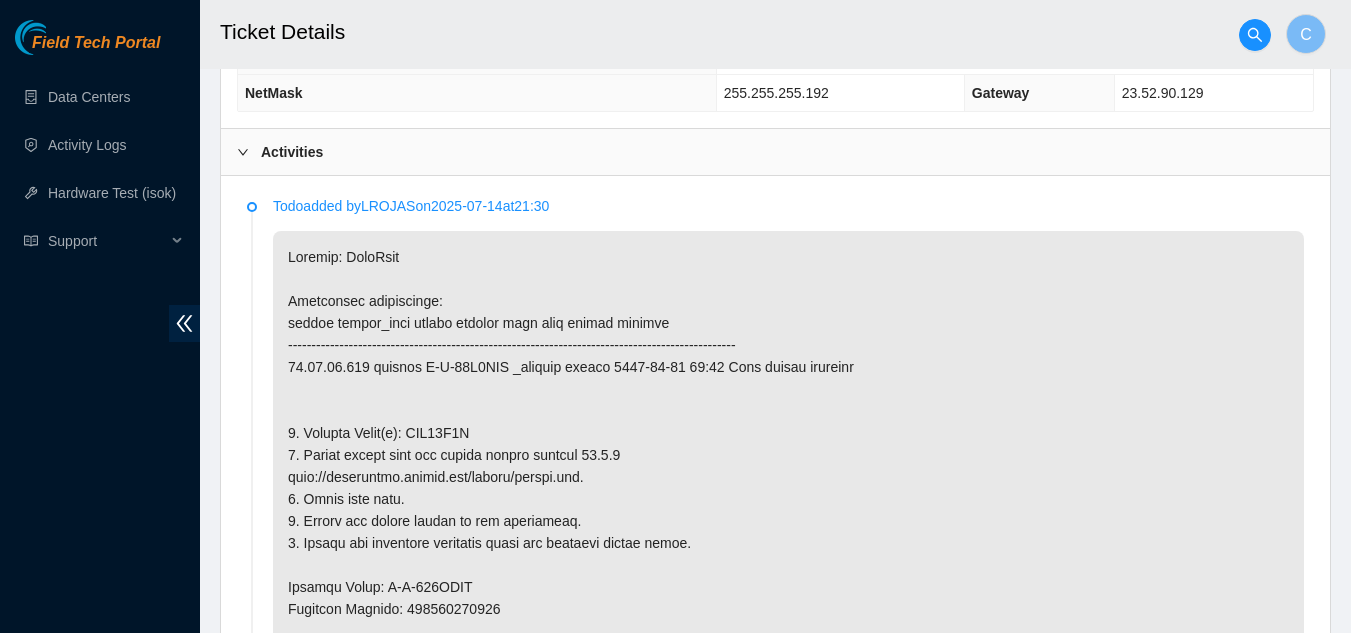 click on "Activities" at bounding box center [775, 152] 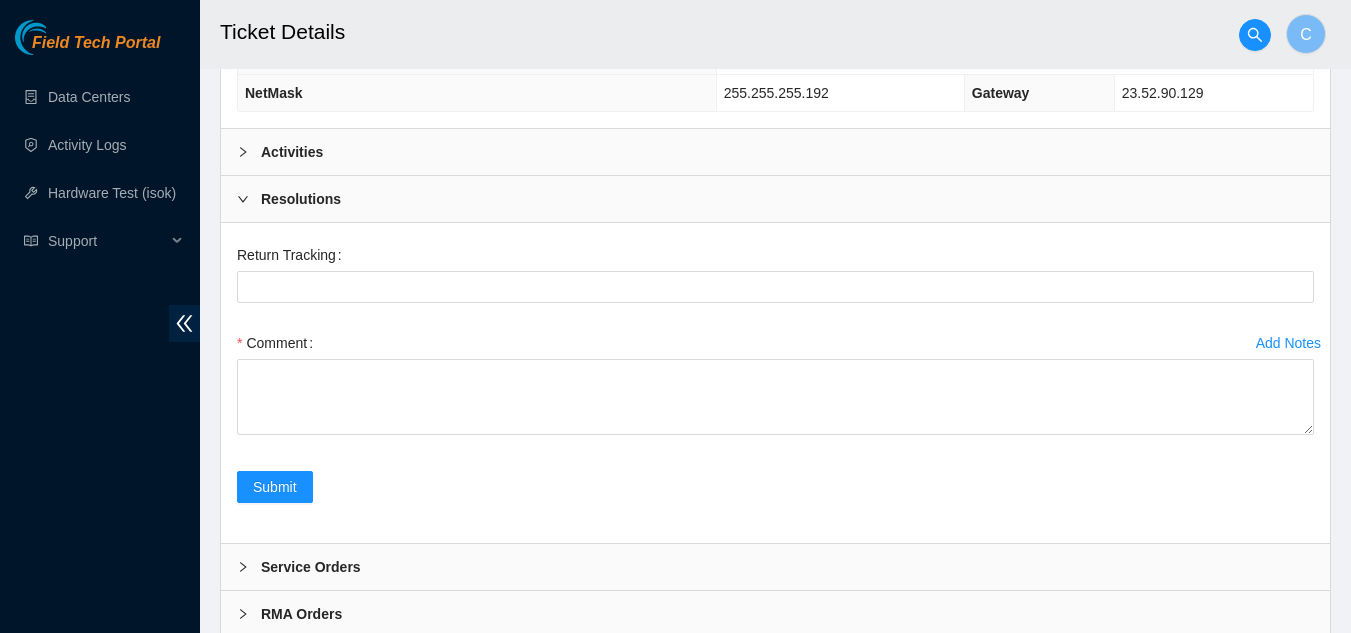 click on "Resolutions" at bounding box center [301, 199] 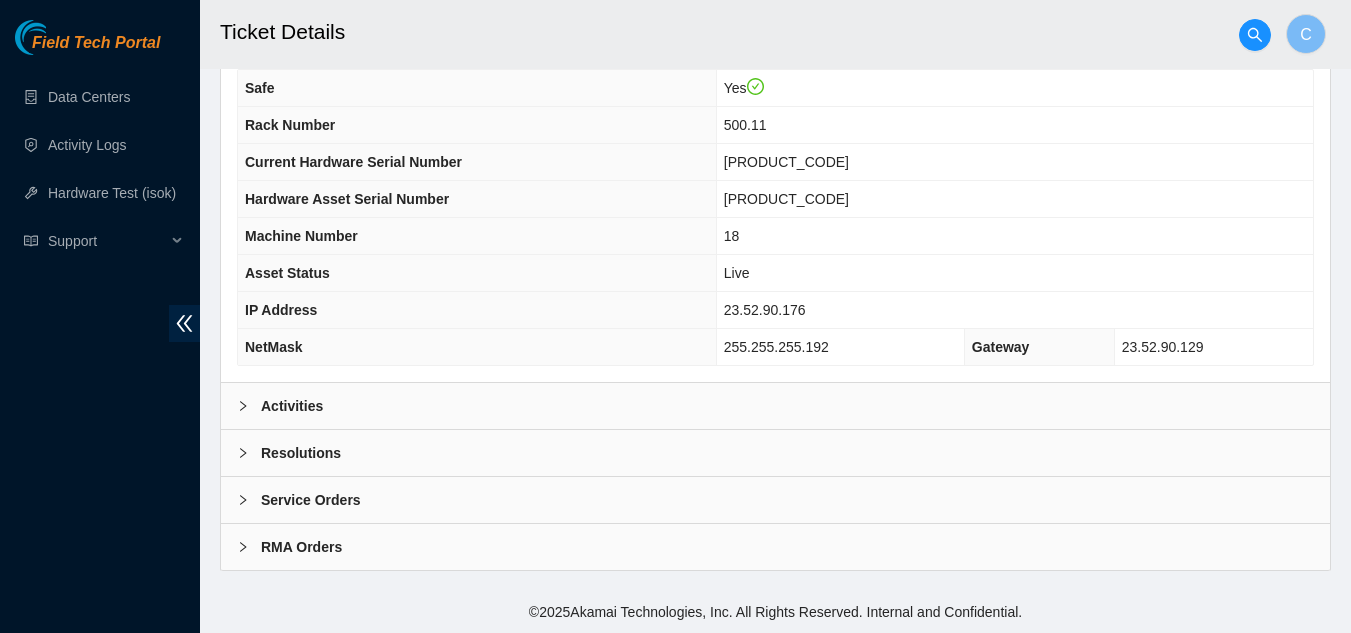 scroll, scrollTop: 768, scrollLeft: 0, axis: vertical 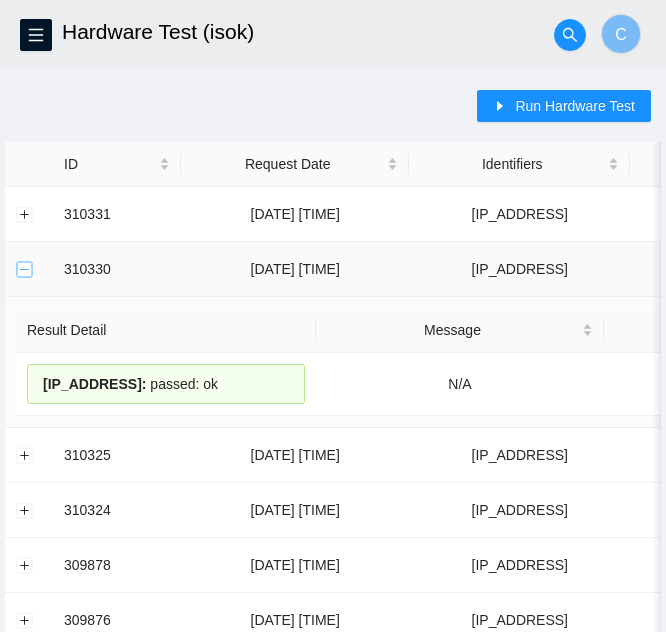 click at bounding box center [25, 269] 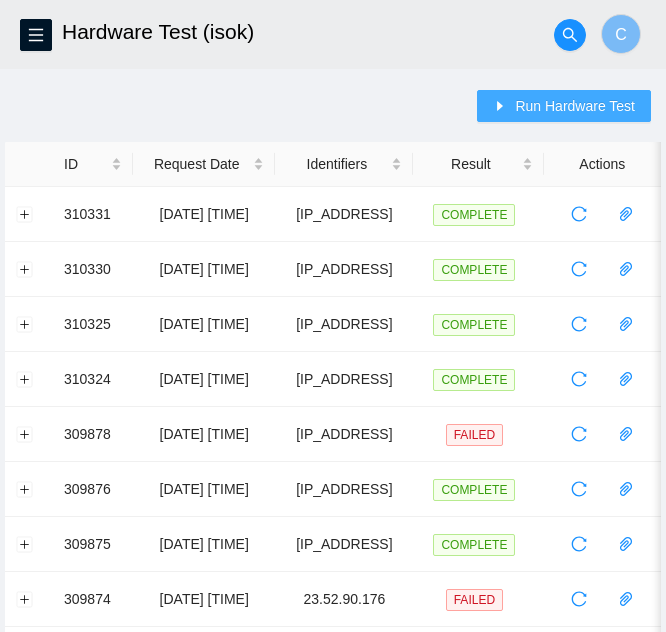 click on "Run Hardware Test" at bounding box center (575, 106) 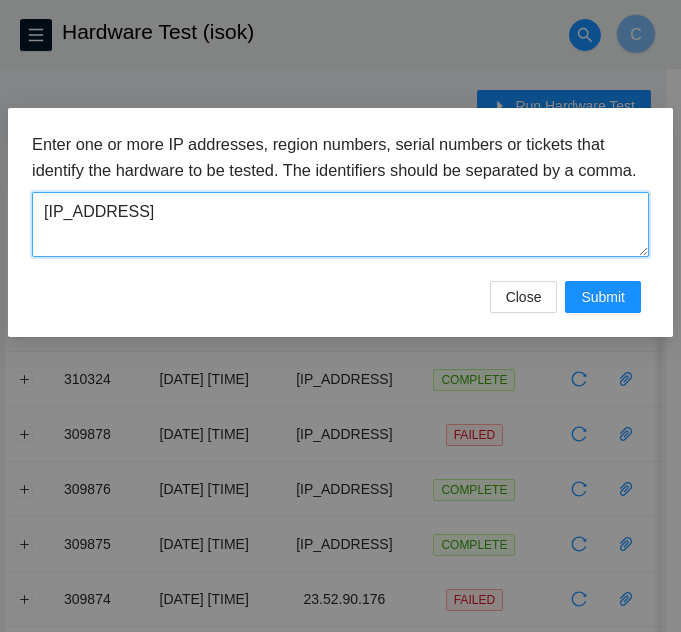 click on "[IP_ADDRESS]" at bounding box center [340, 224] 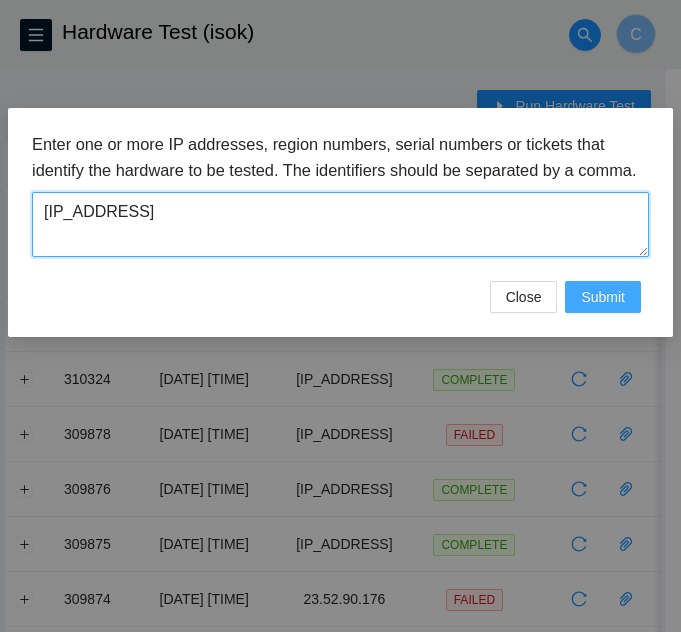 type on "[IP_ADDRESS]" 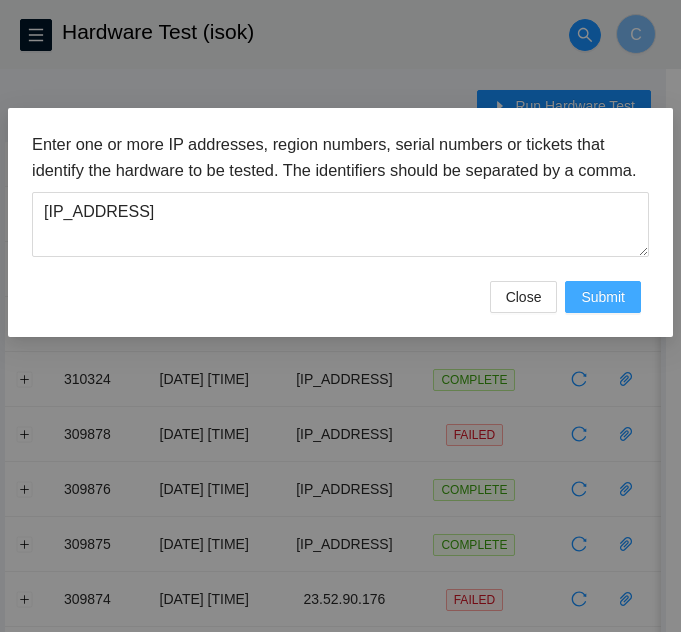 click on "Submit" at bounding box center [603, 297] 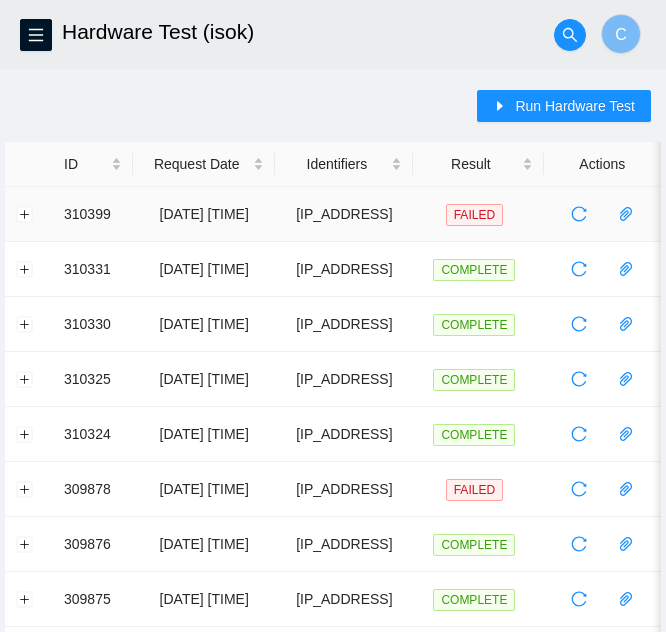 click at bounding box center [29, 214] 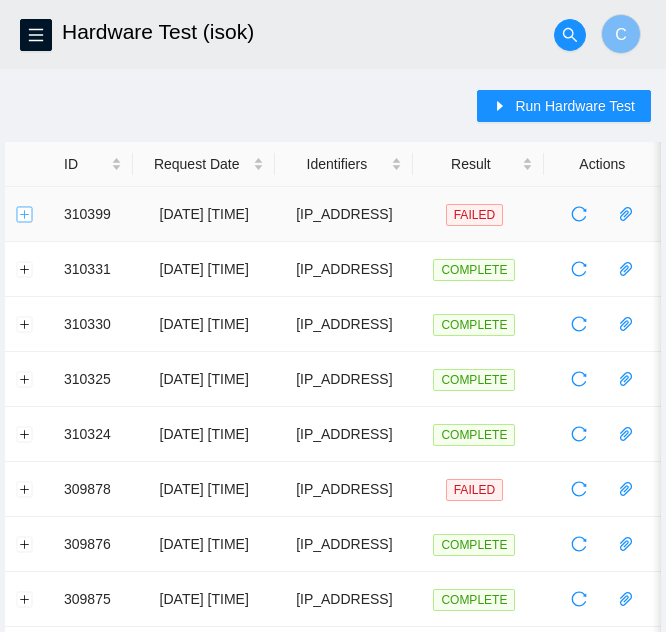 click at bounding box center [25, 214] 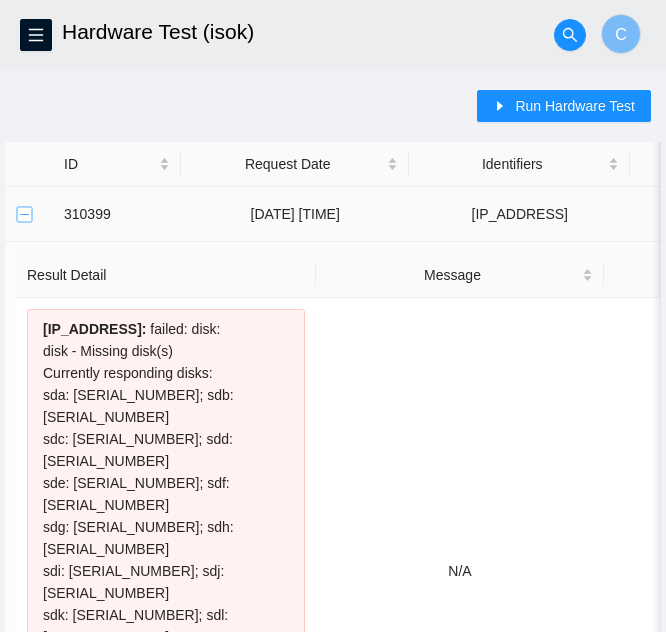 click at bounding box center (25, 214) 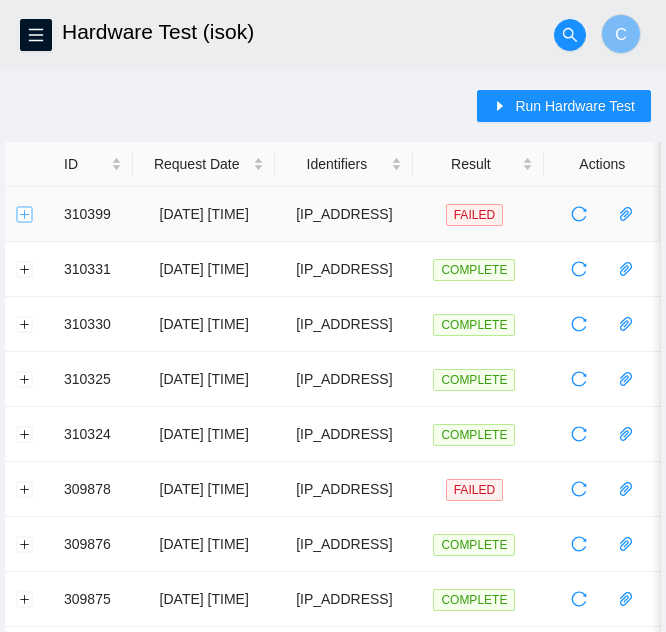 click at bounding box center (25, 214) 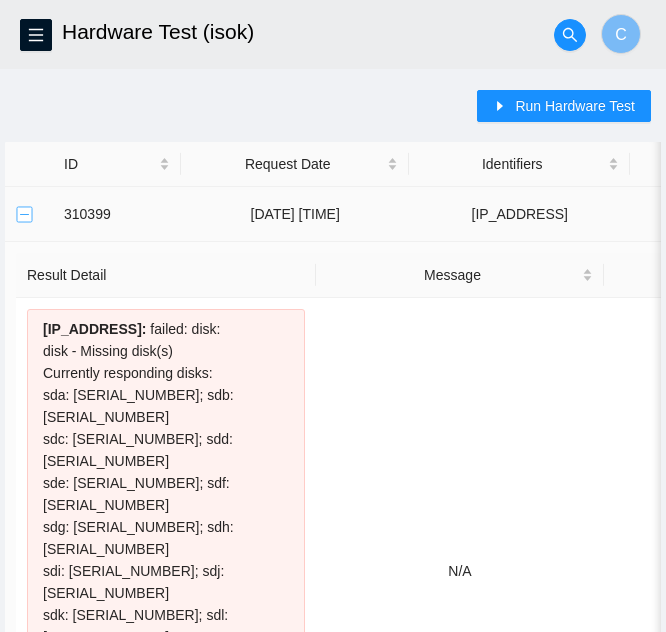 click at bounding box center (25, 214) 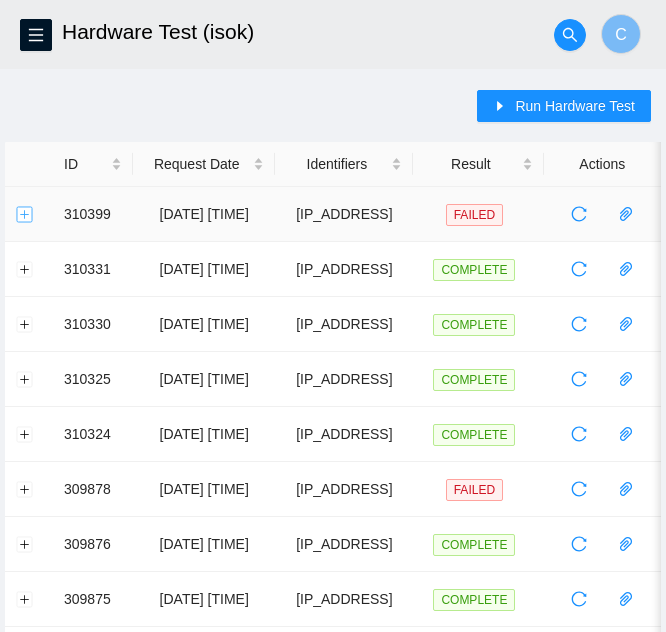 click at bounding box center (25, 214) 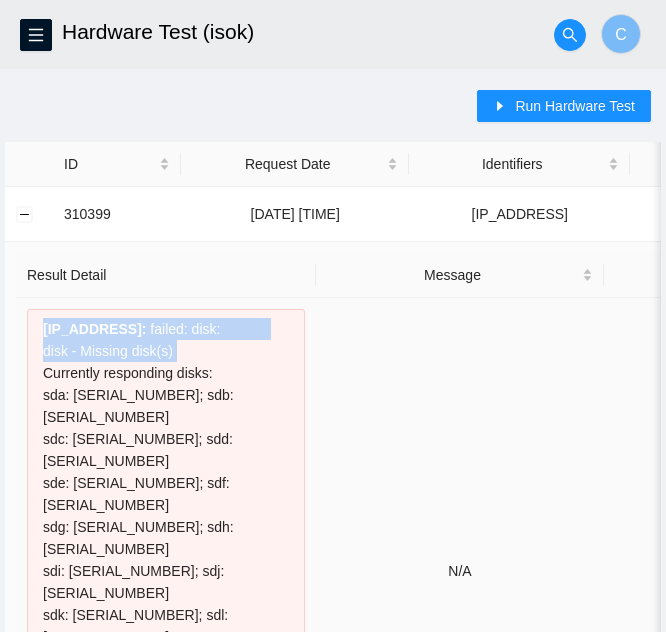 drag, startPoint x: 37, startPoint y: 327, endPoint x: 218, endPoint y: 349, distance: 182.3321 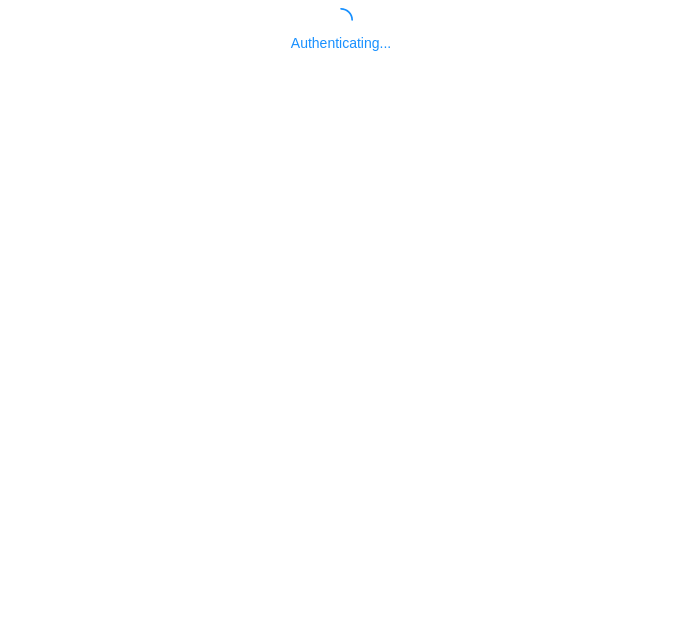scroll, scrollTop: 0, scrollLeft: 0, axis: both 